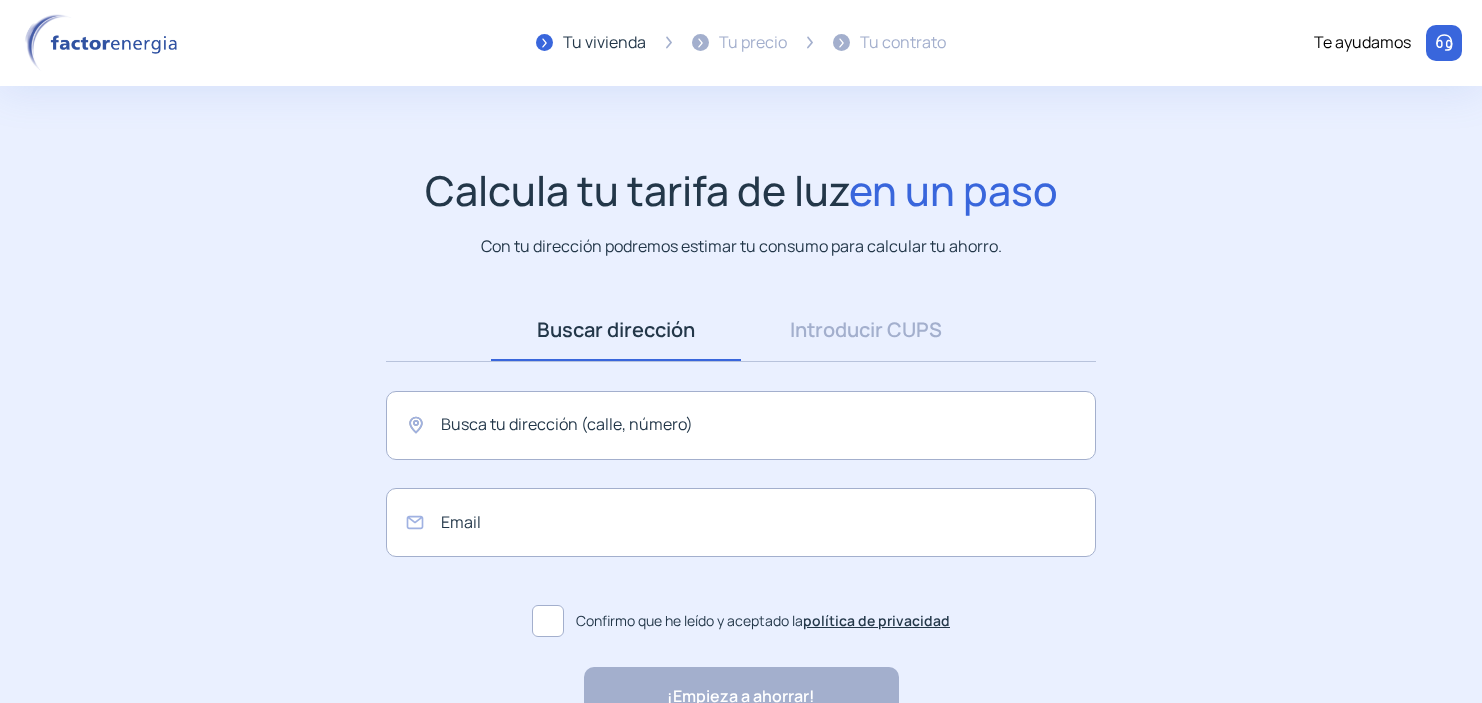scroll, scrollTop: 0, scrollLeft: 0, axis: both 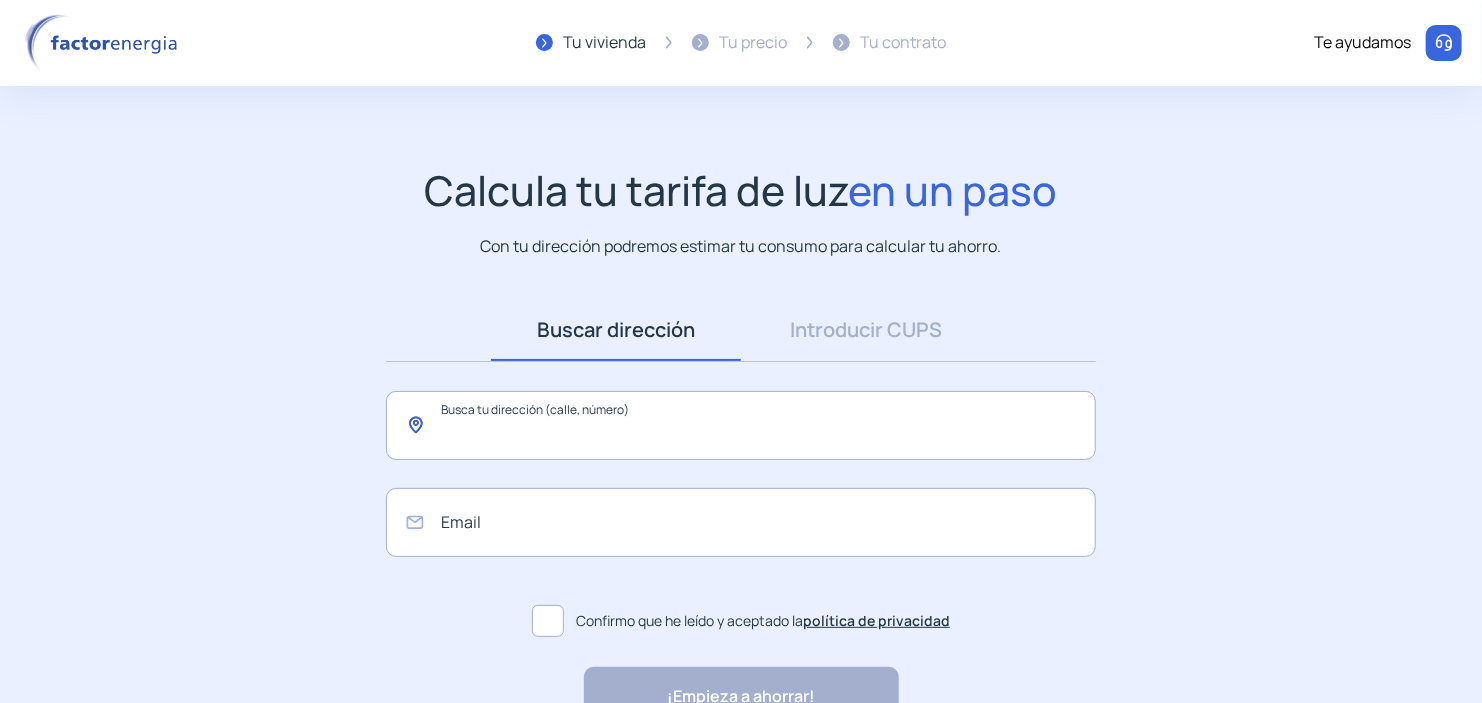 click 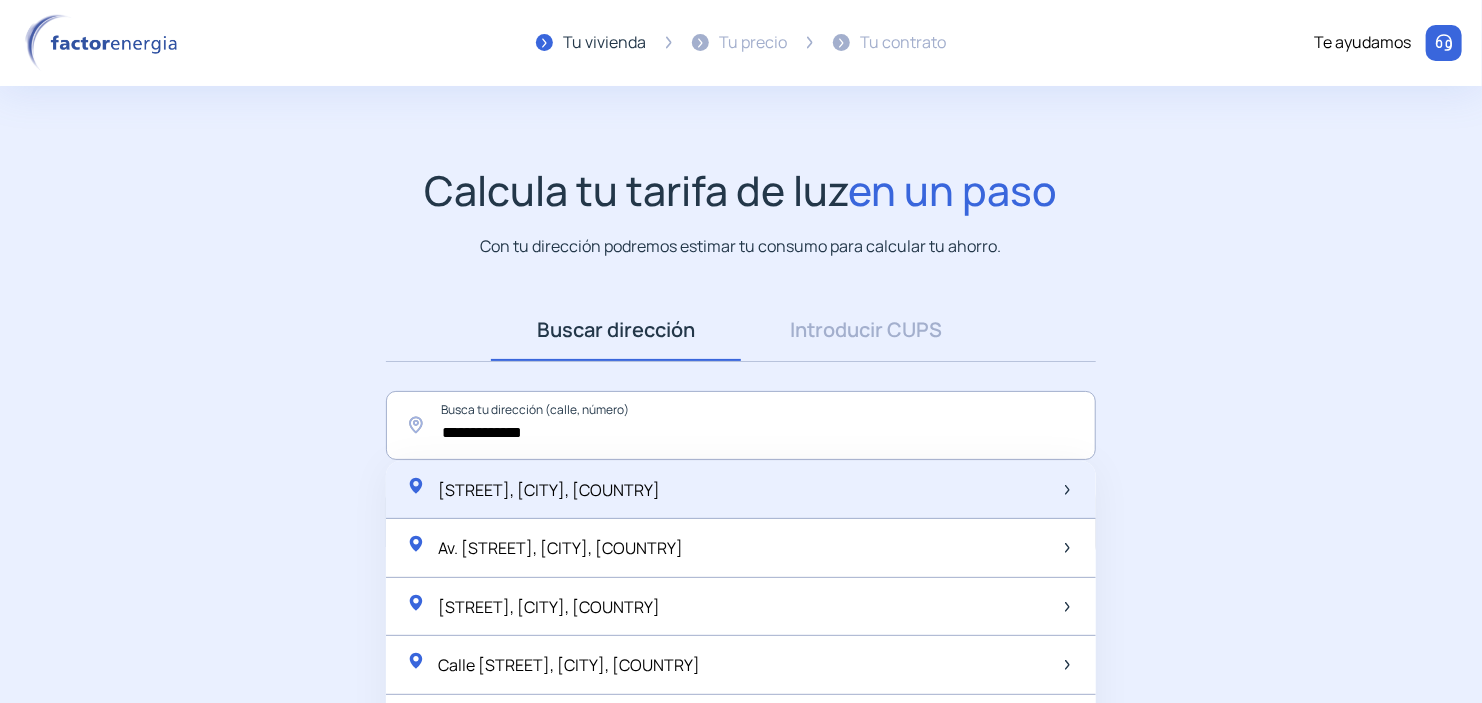 click on "[STREET], [CITY], [COUNTRY]" 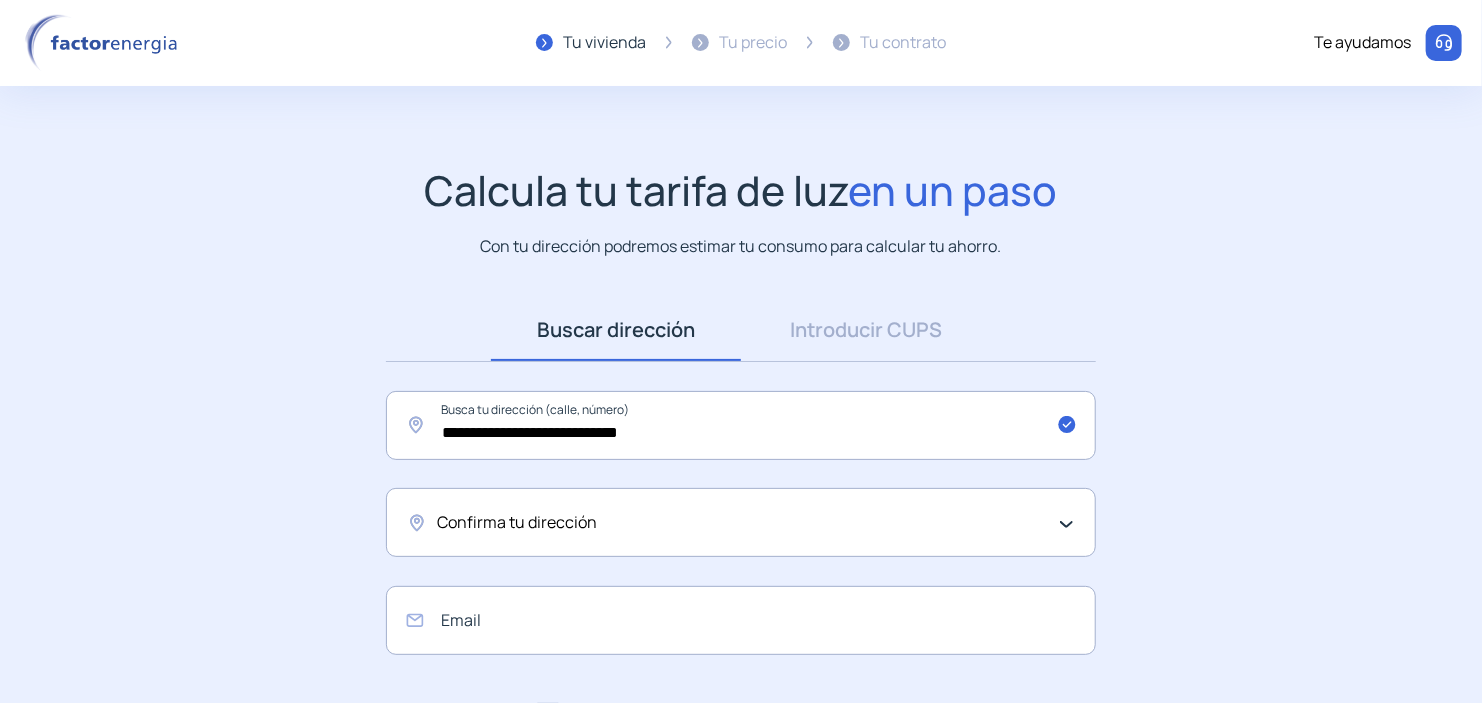 click on "Confirma tu dirección" 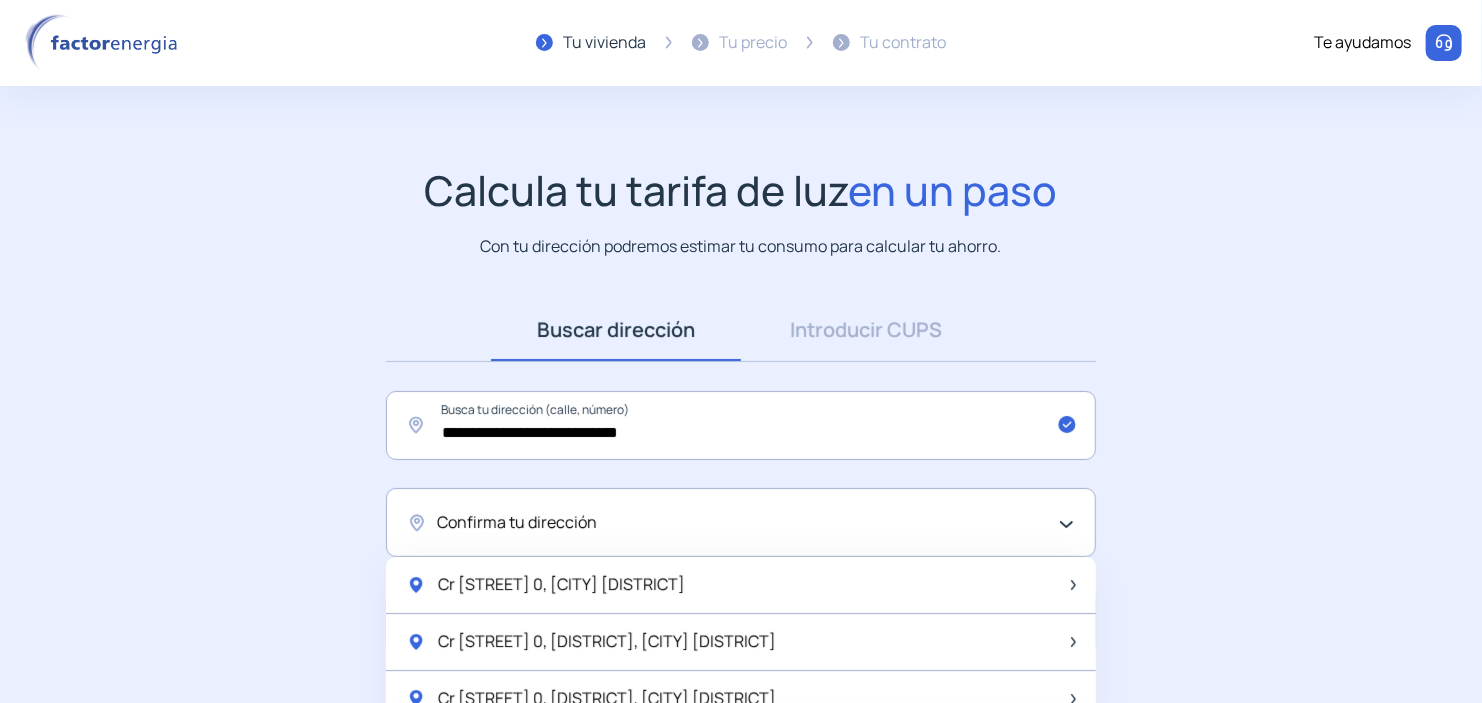 scroll, scrollTop: 220, scrollLeft: 0, axis: vertical 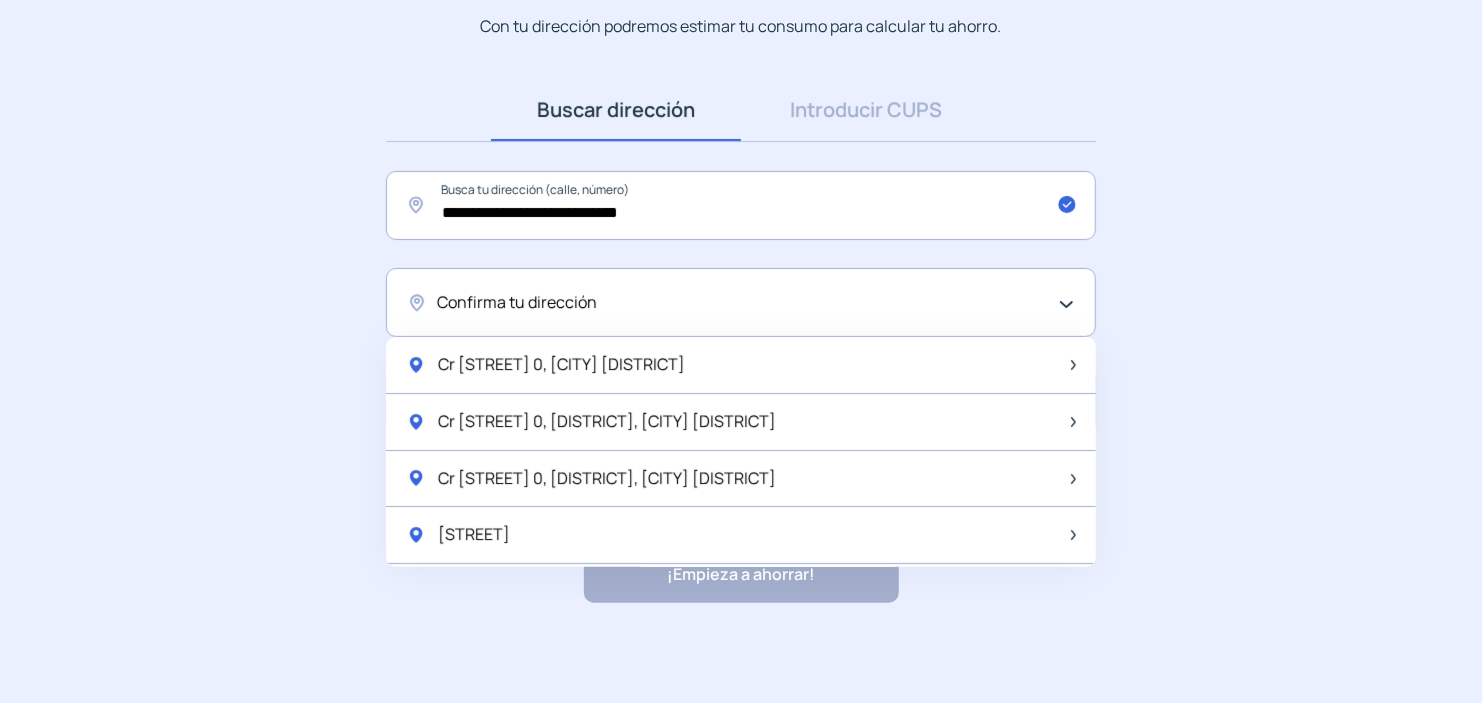 click on "Confirma tu dirección" 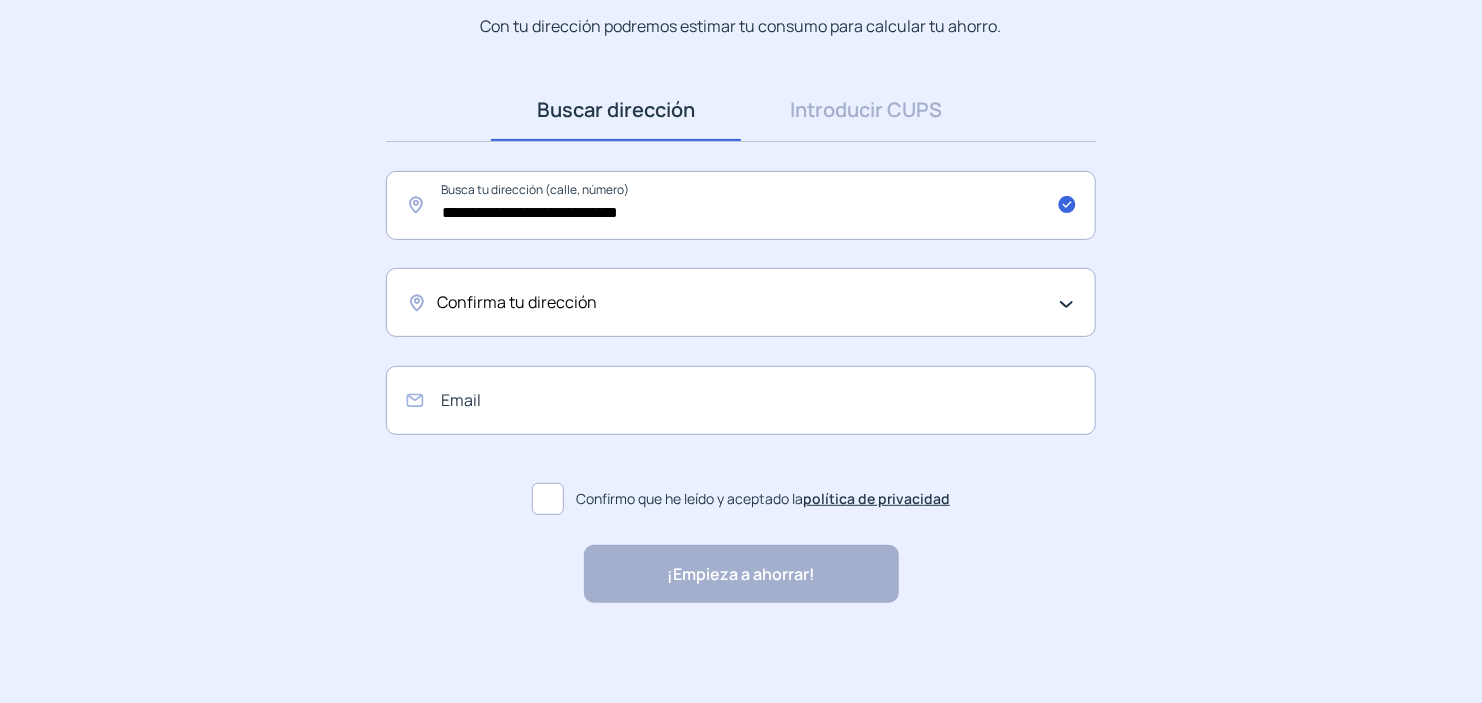 click on "Confirma tu dirección" 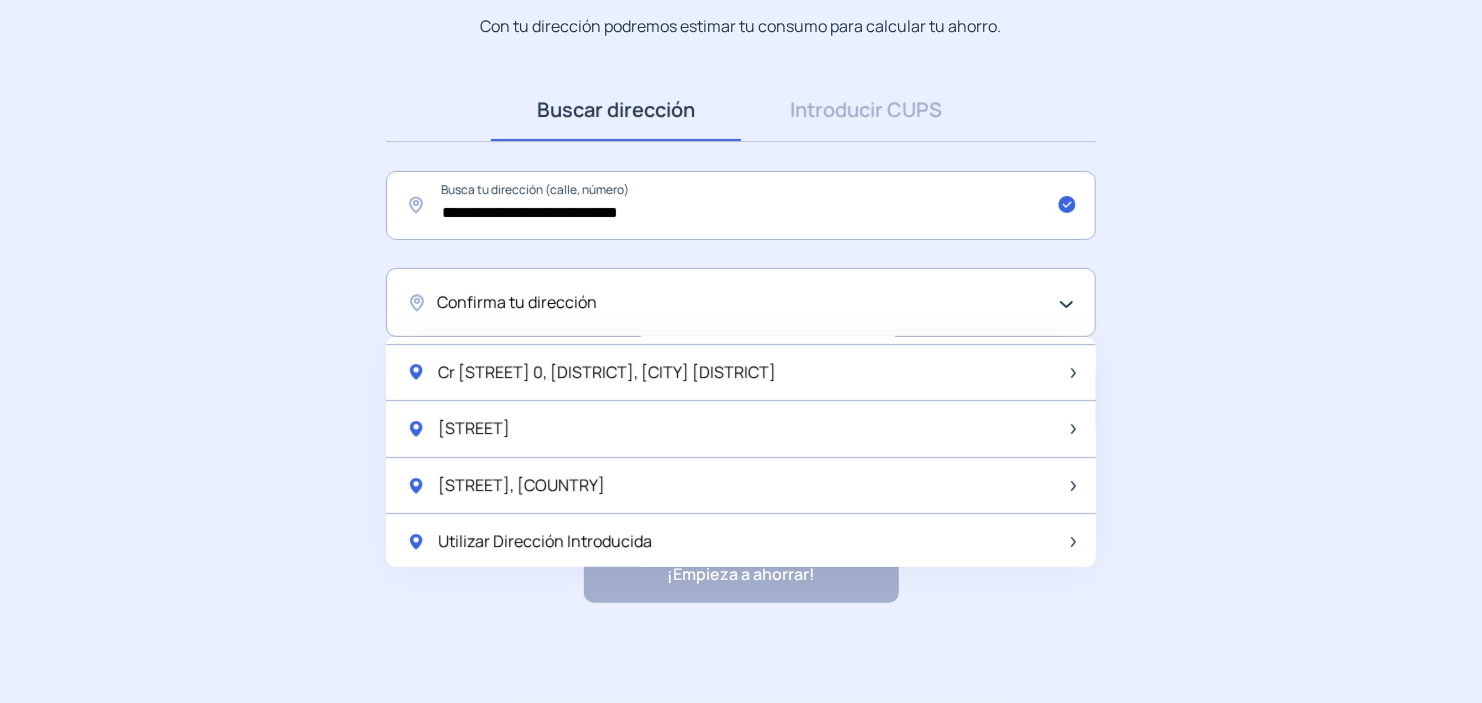 scroll, scrollTop: 107, scrollLeft: 0, axis: vertical 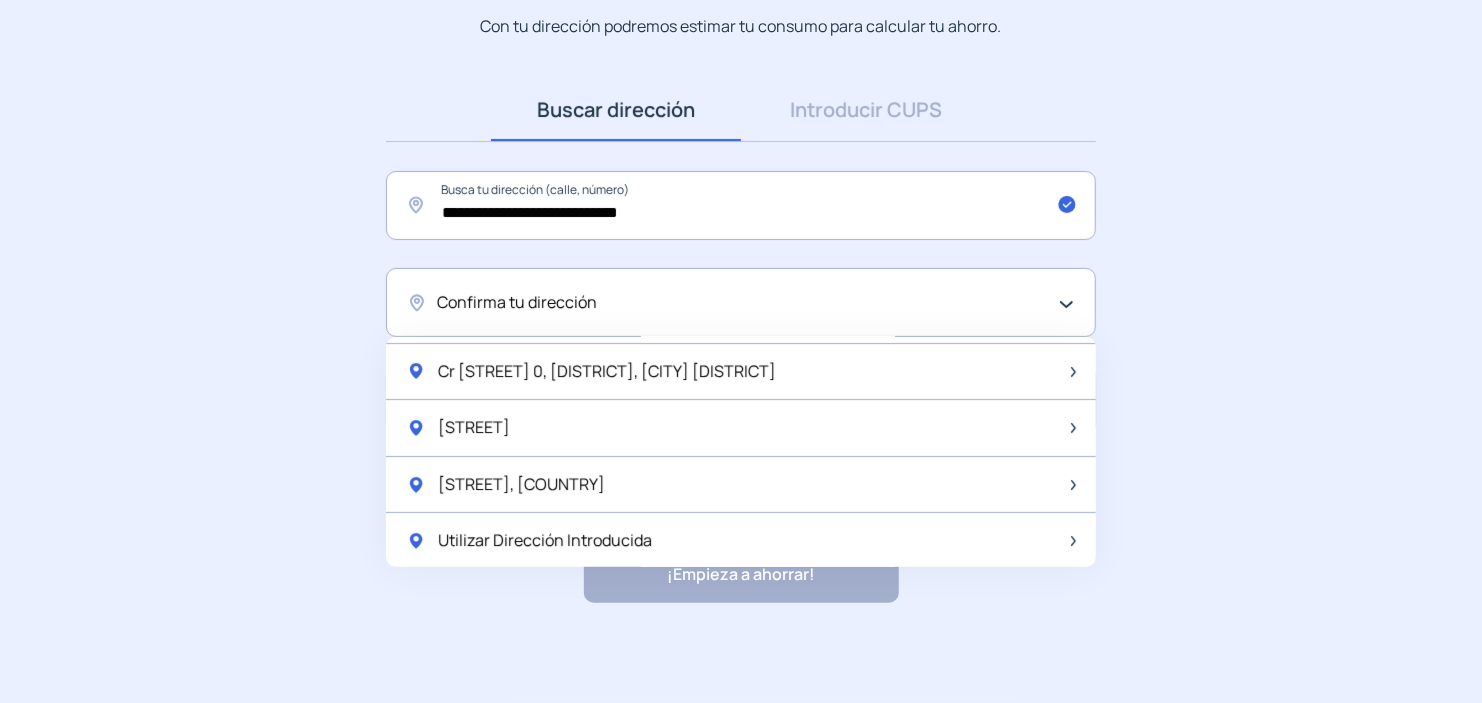 click on "Confirma tu dirección" 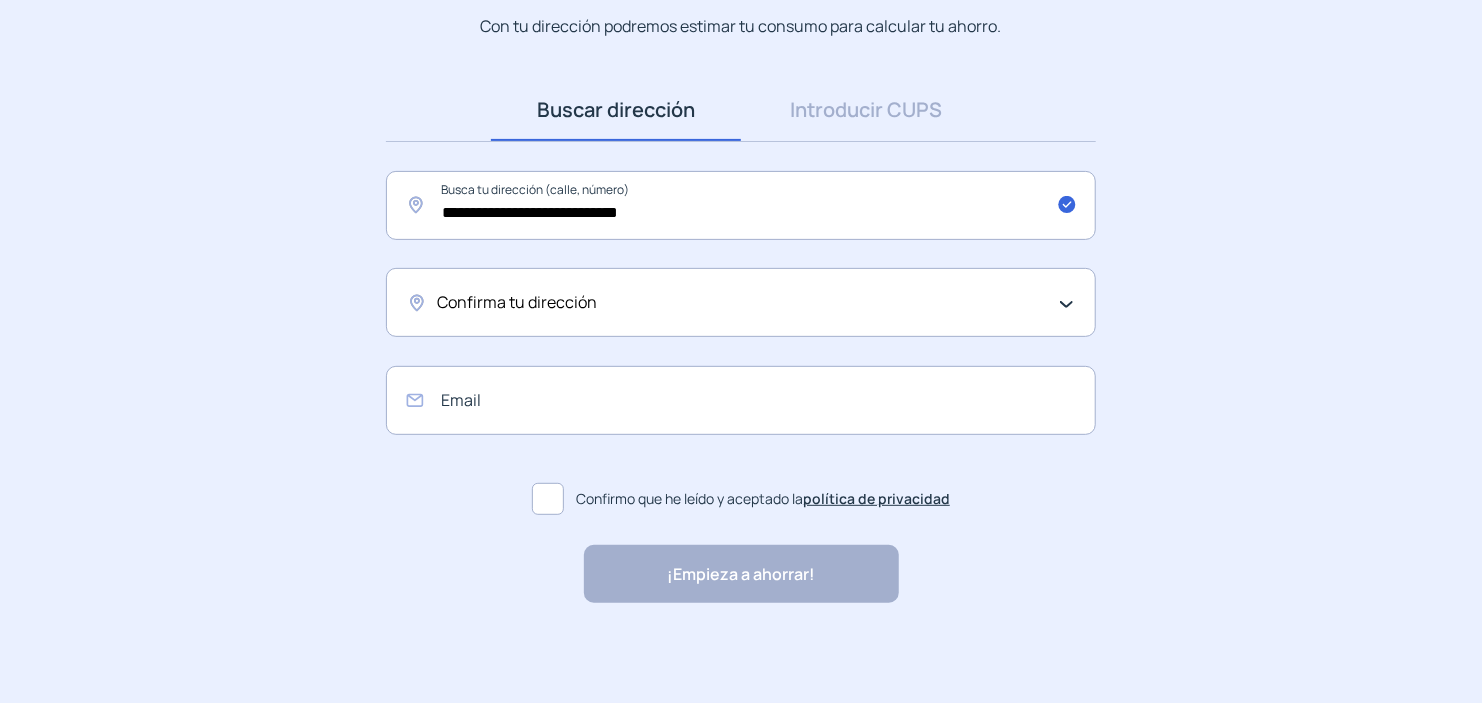 click on "Confirma tu dirección" 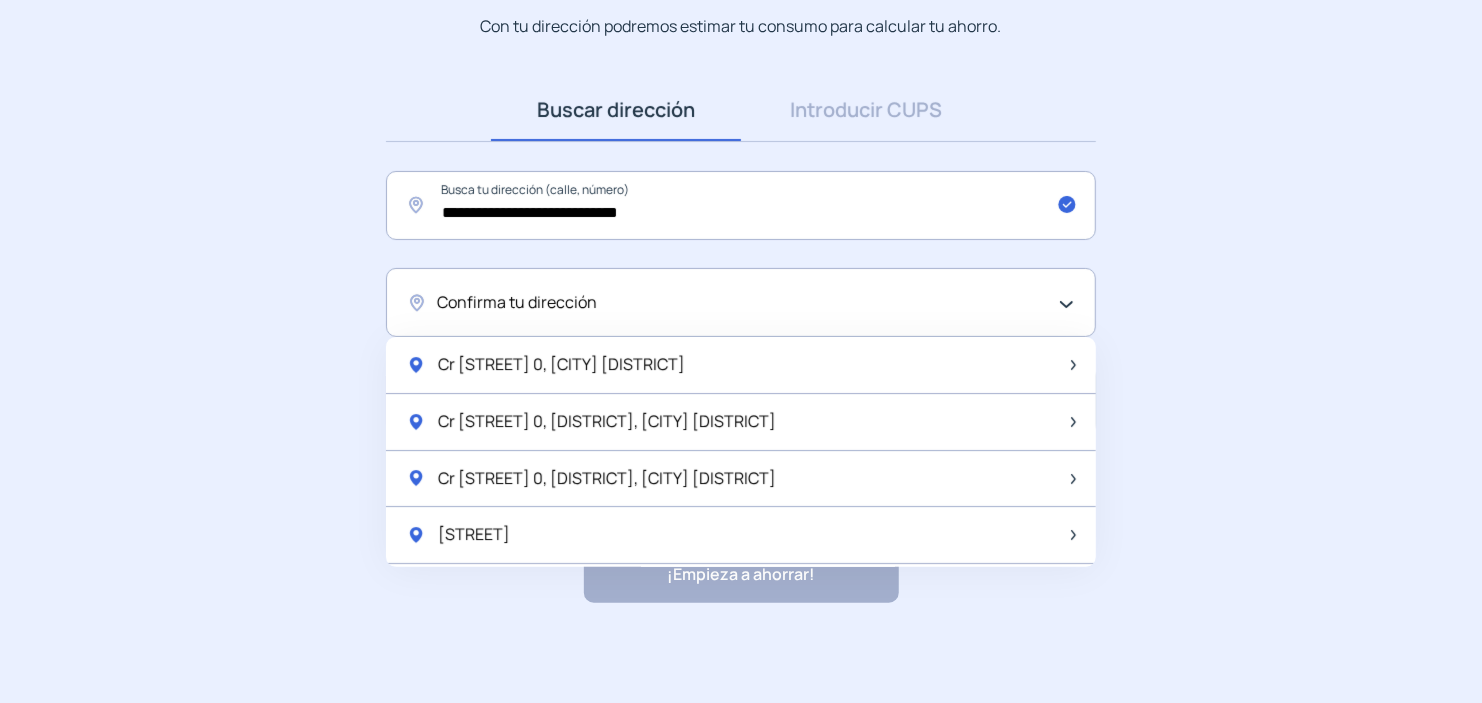 click on "Confirma tu dirección" 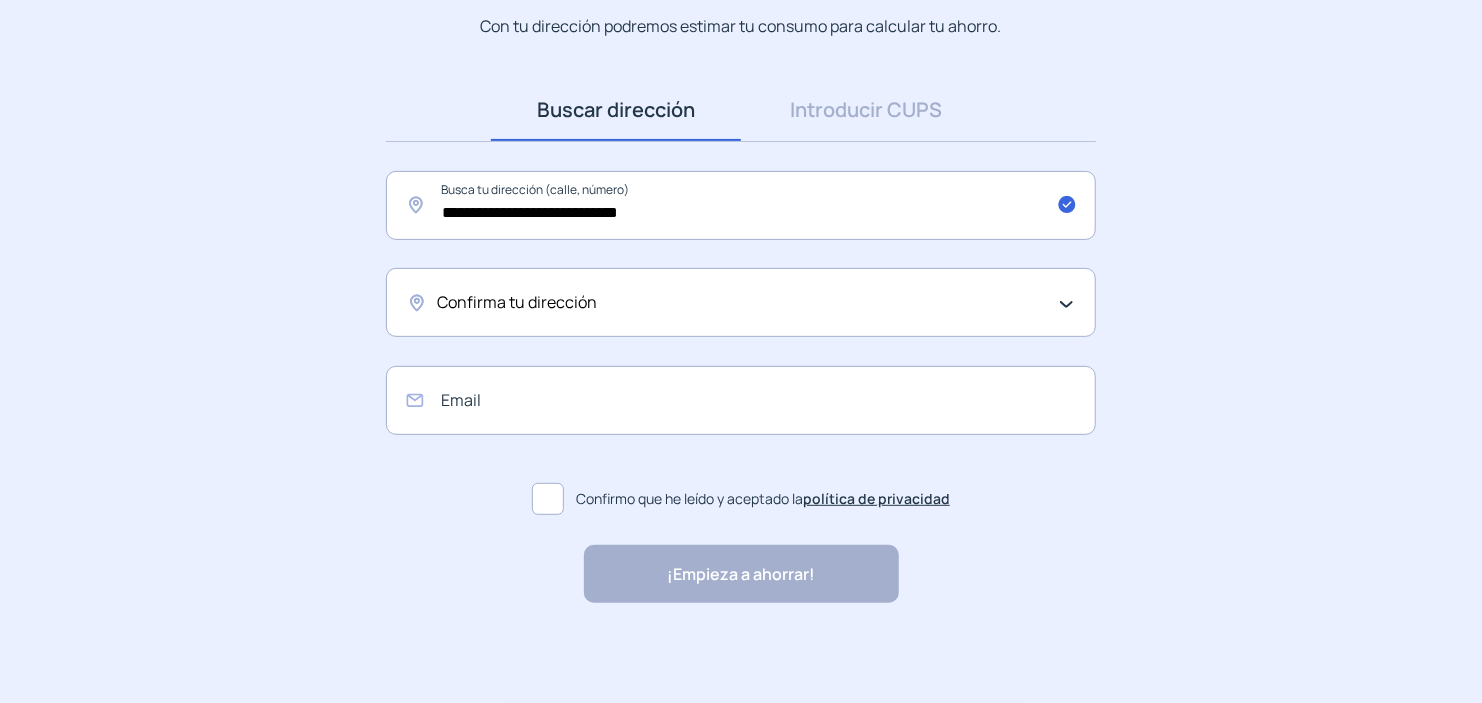 click on "Confirma tu dirección" 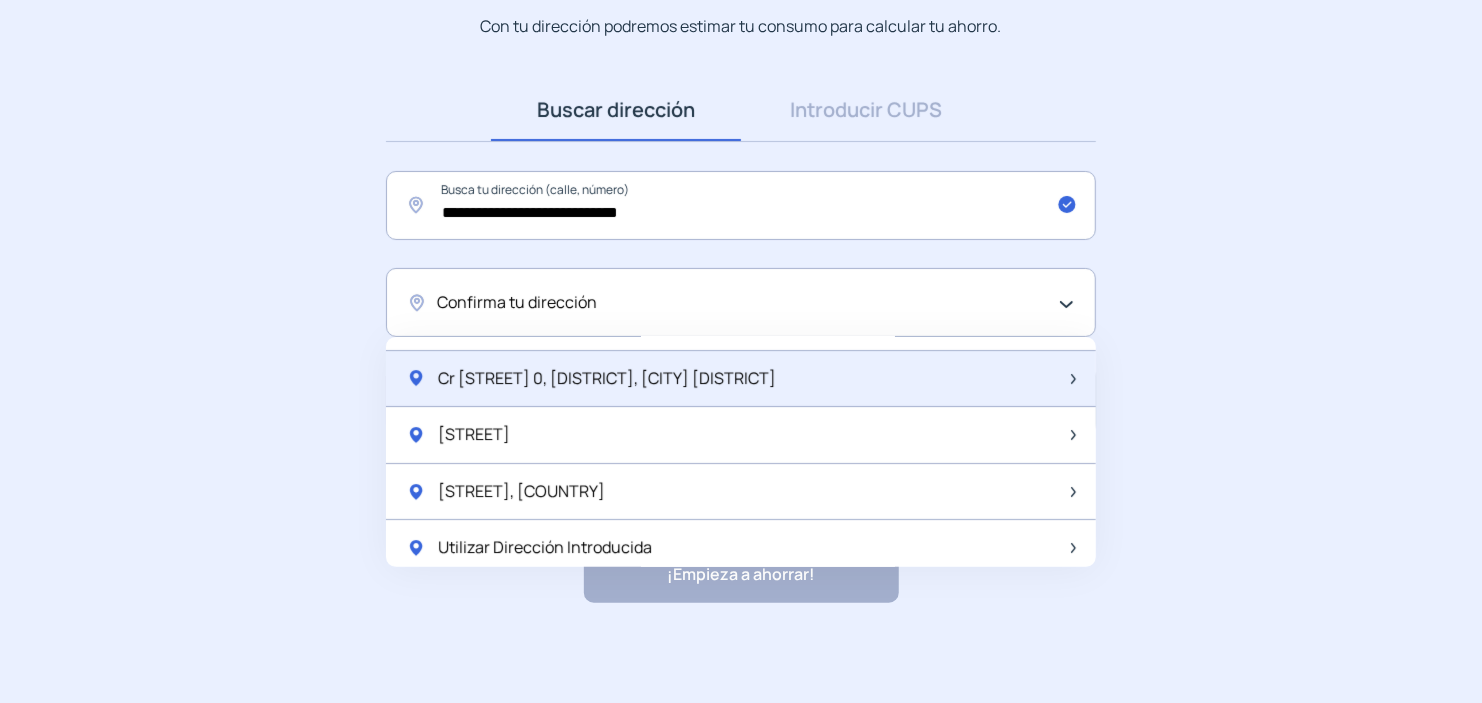 scroll, scrollTop: 107, scrollLeft: 0, axis: vertical 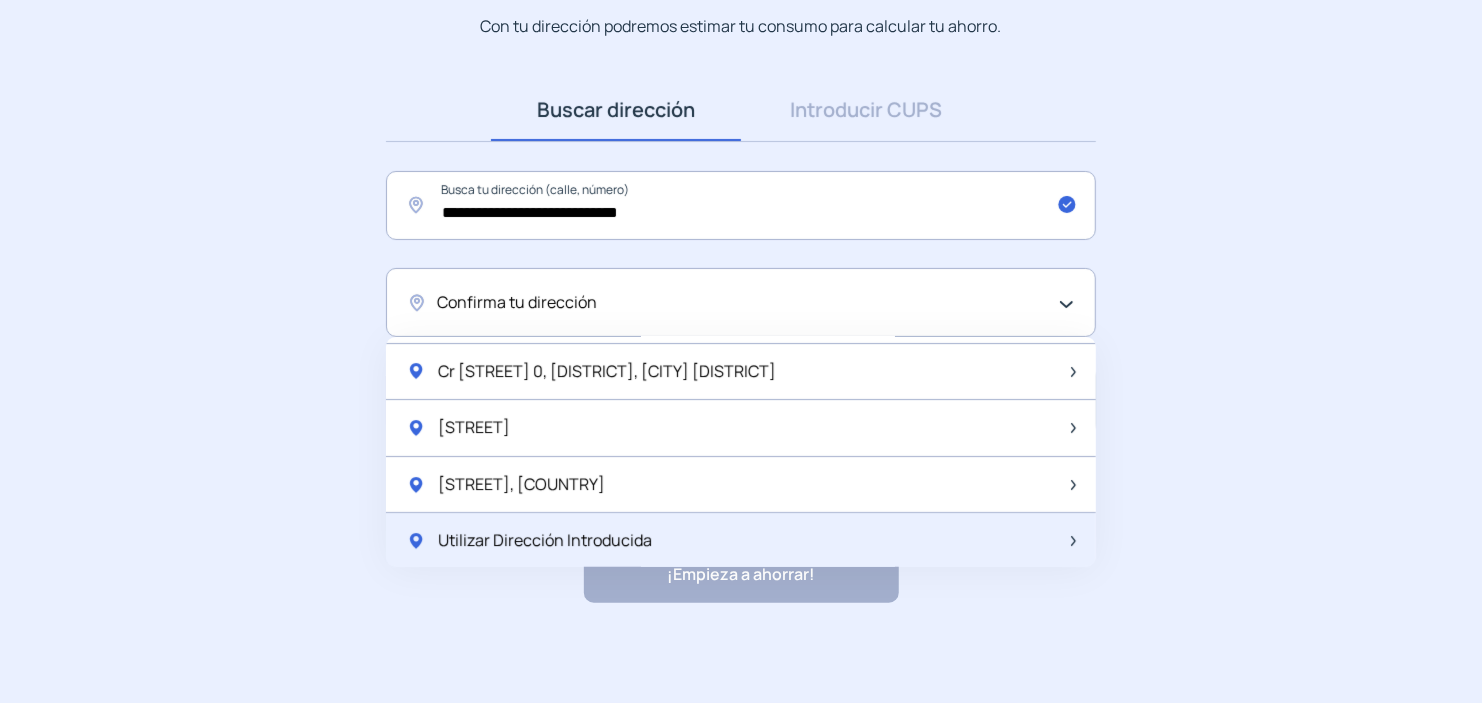 click on "Utilizar Dirección Introducida" 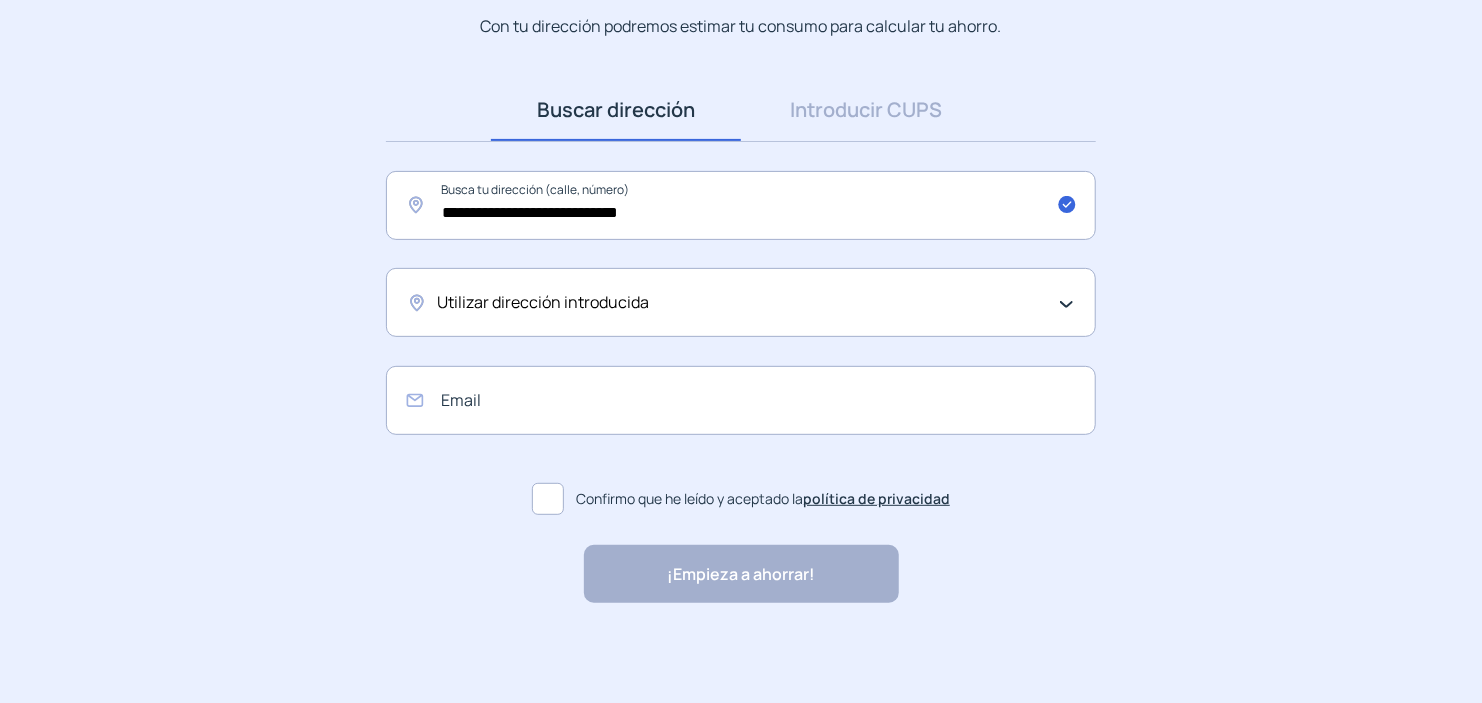scroll, scrollTop: 120, scrollLeft: 0, axis: vertical 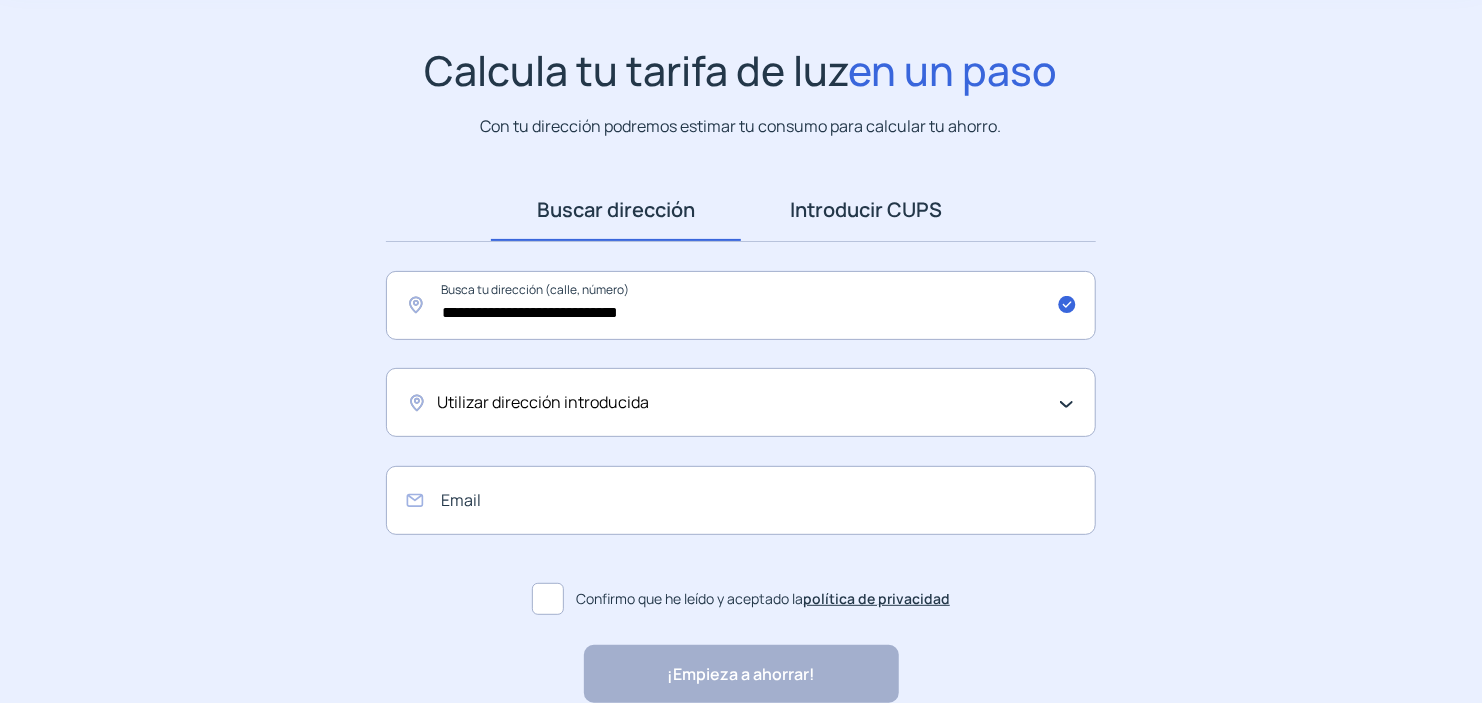 click on "Introducir CUPS" at bounding box center (866, 210) 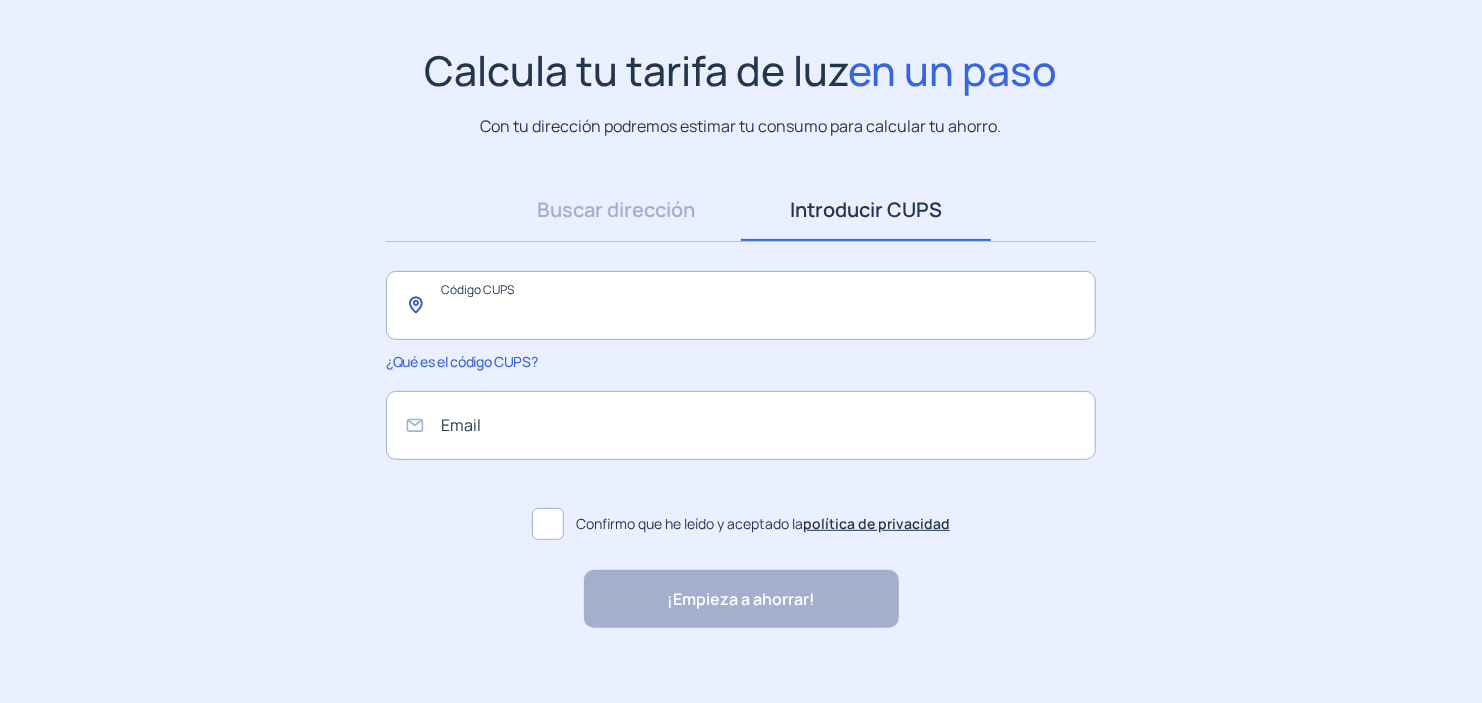 click 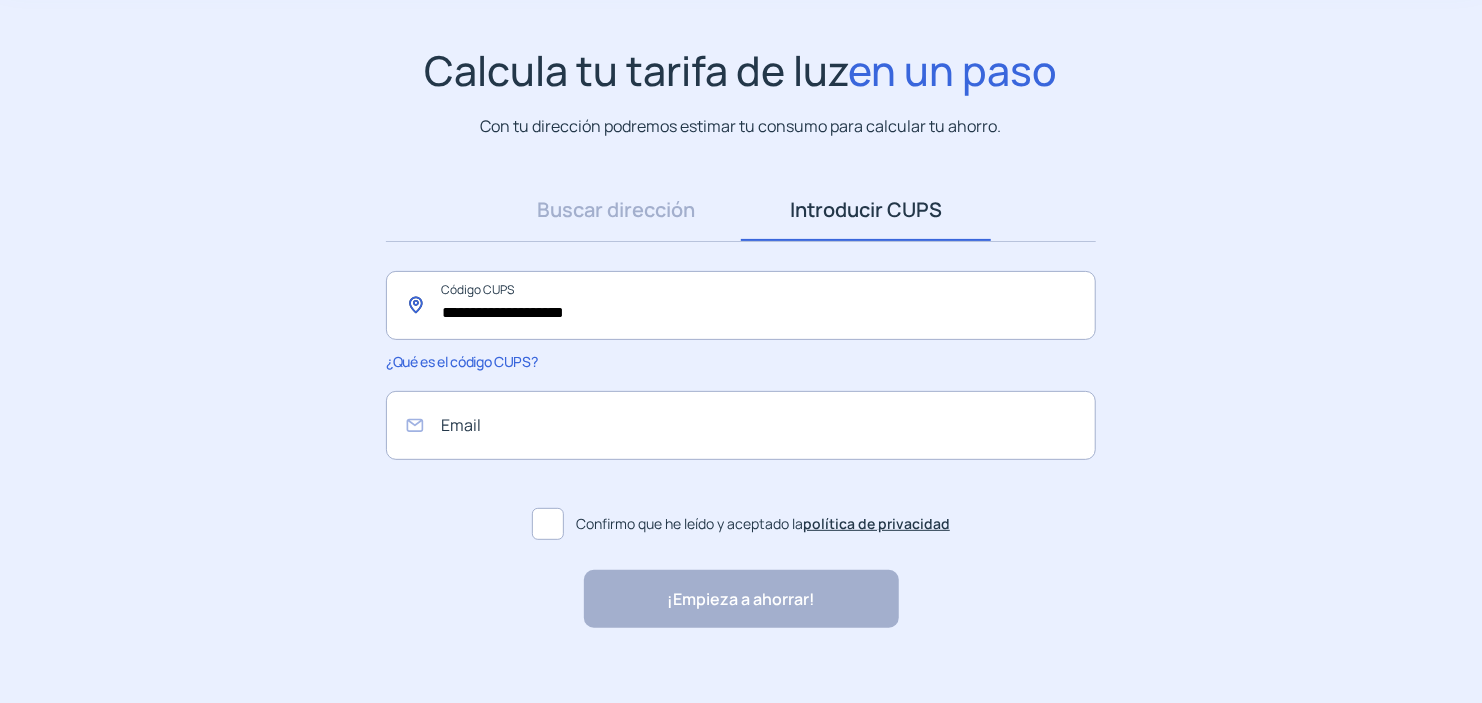 click on "**********" 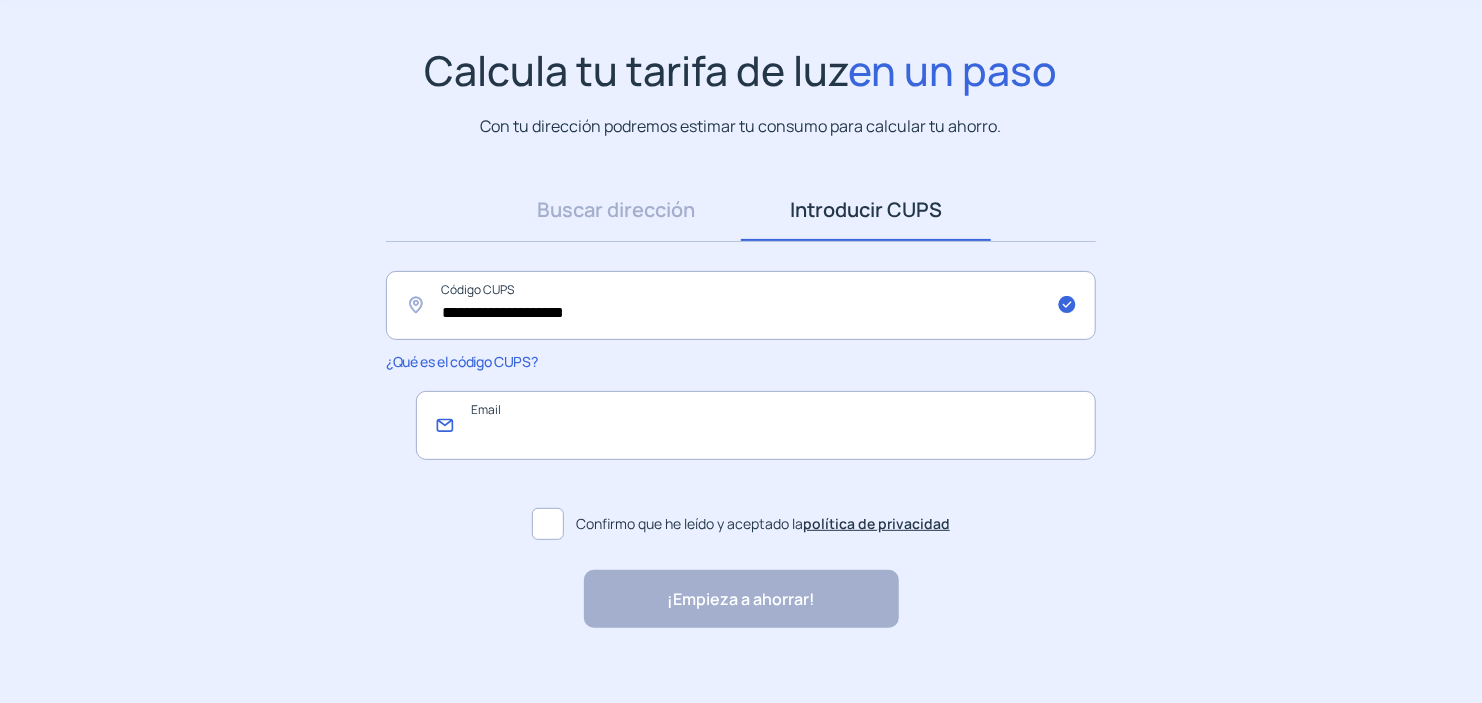 click 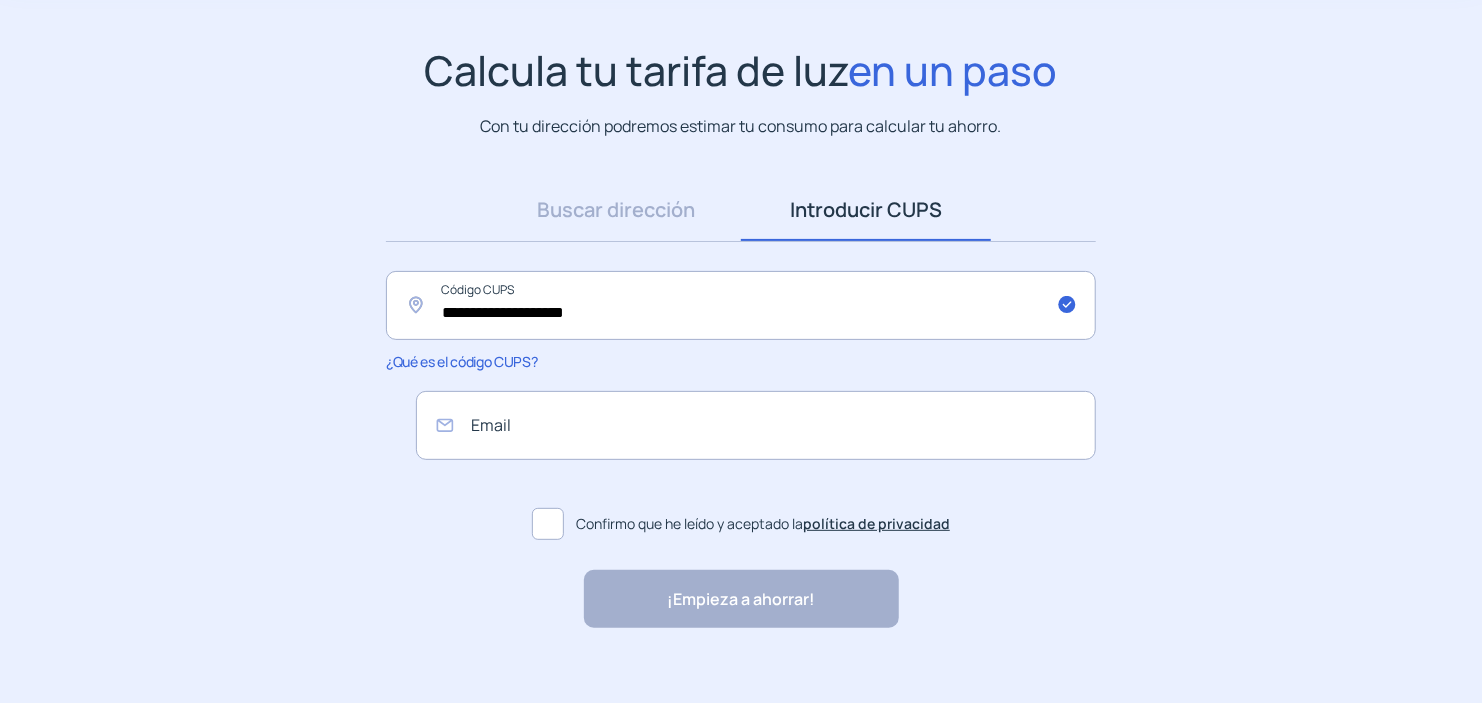 click on "**********" 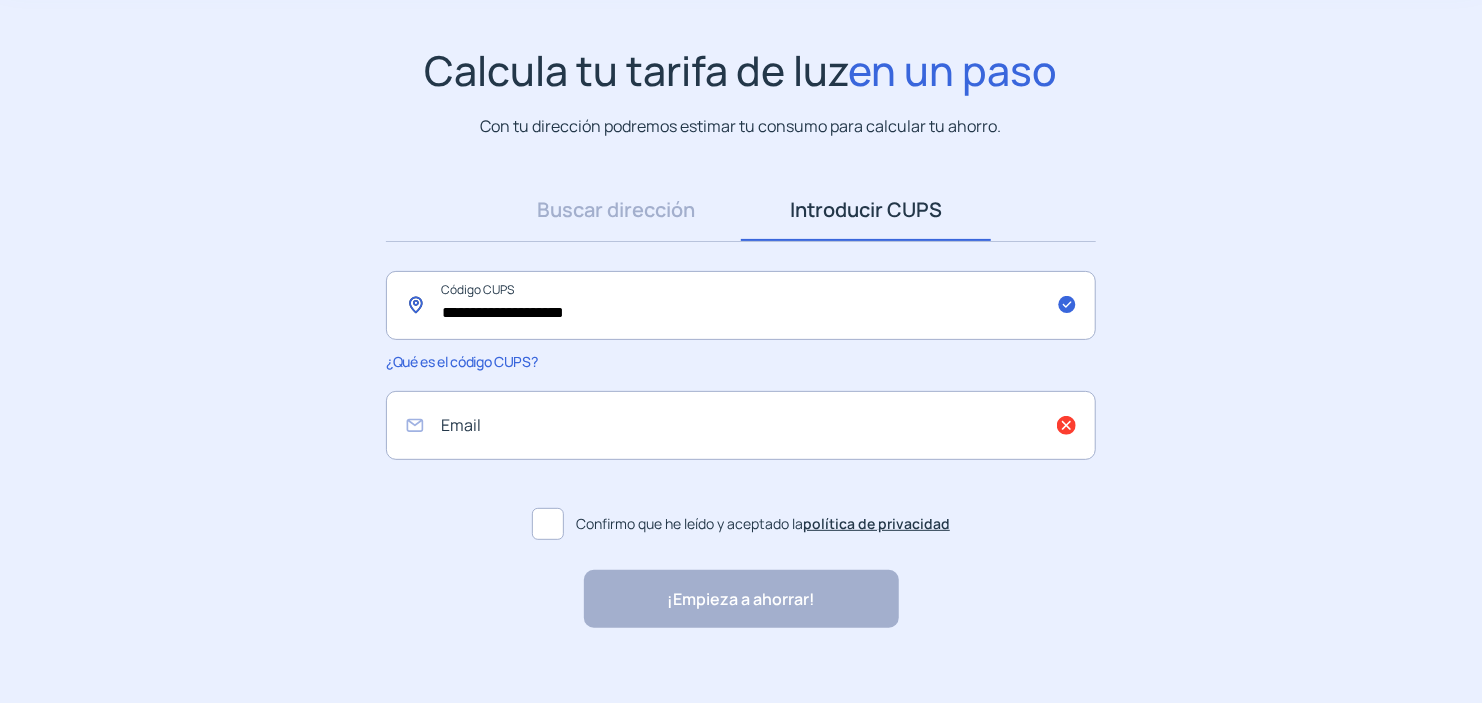 click on "**********" 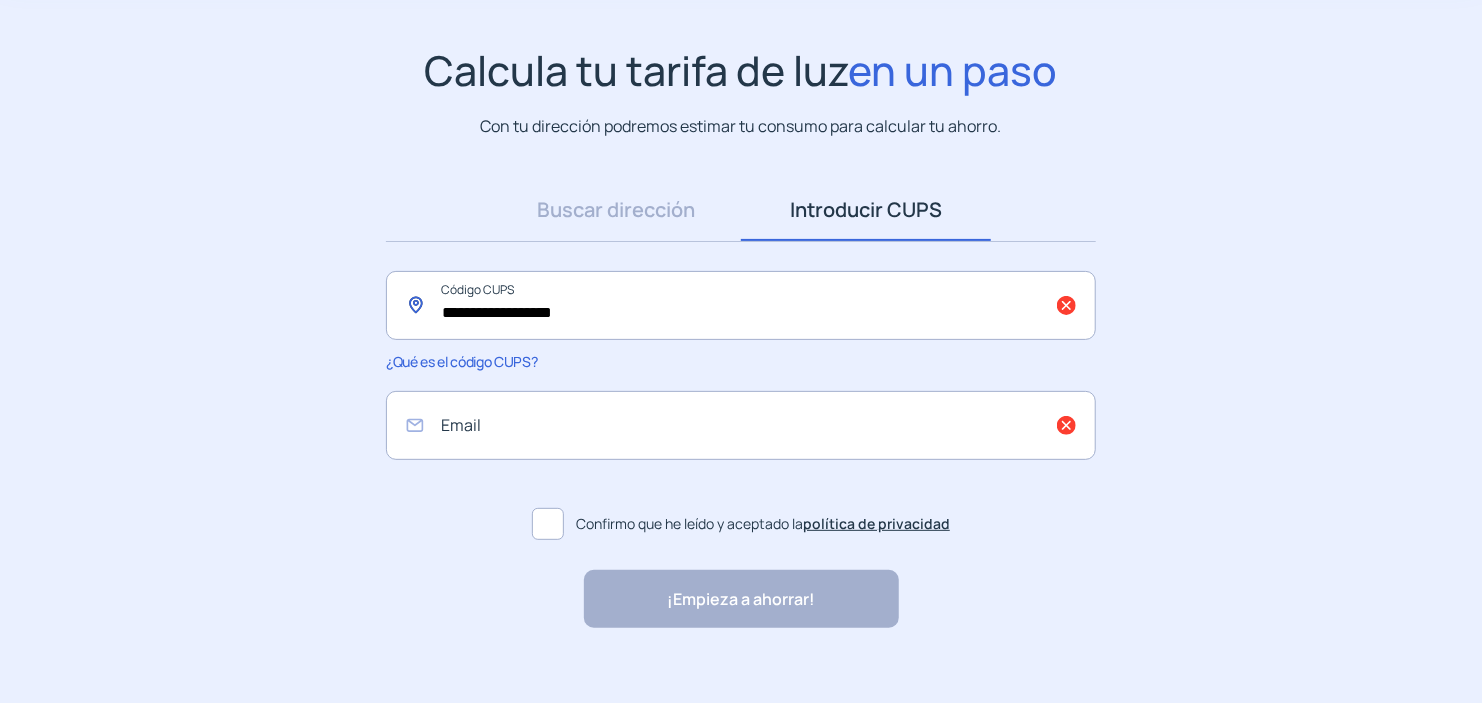 click on "**********" 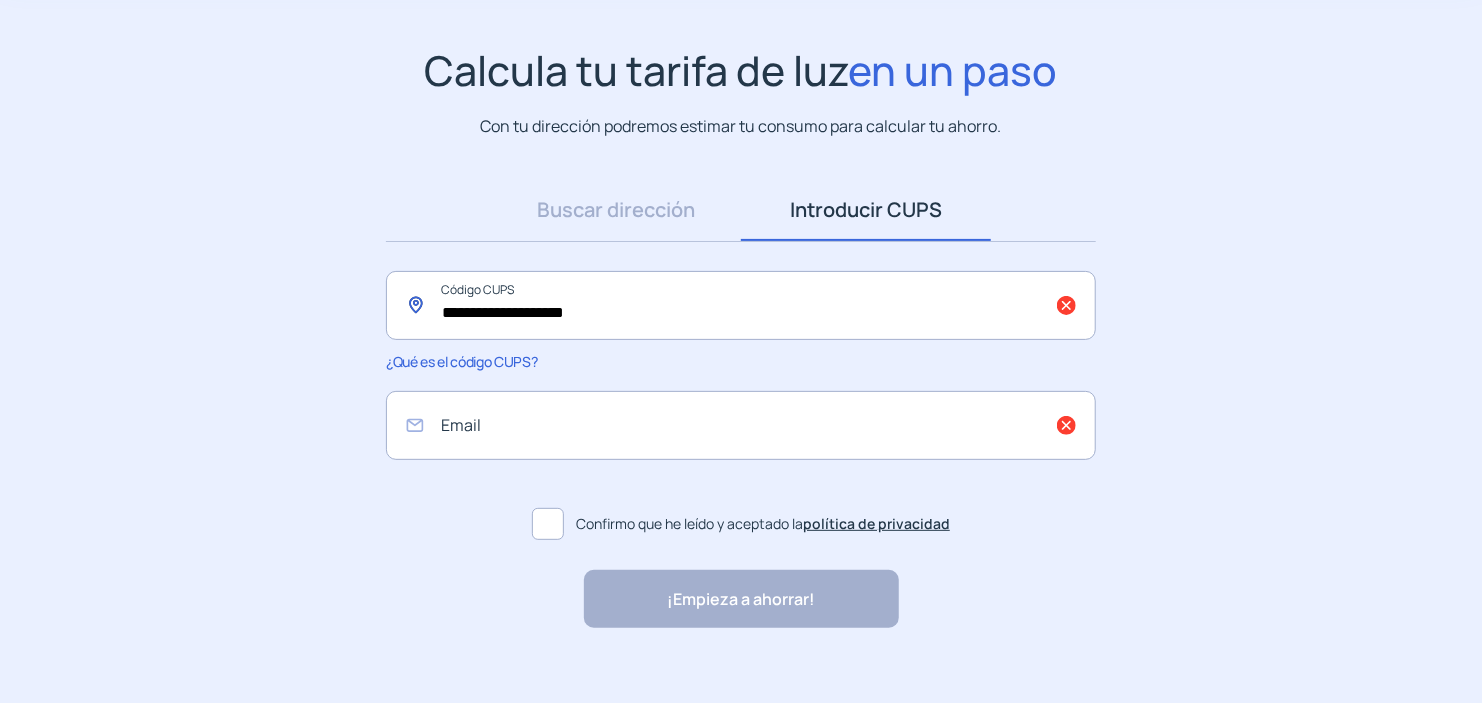 click on "**********" 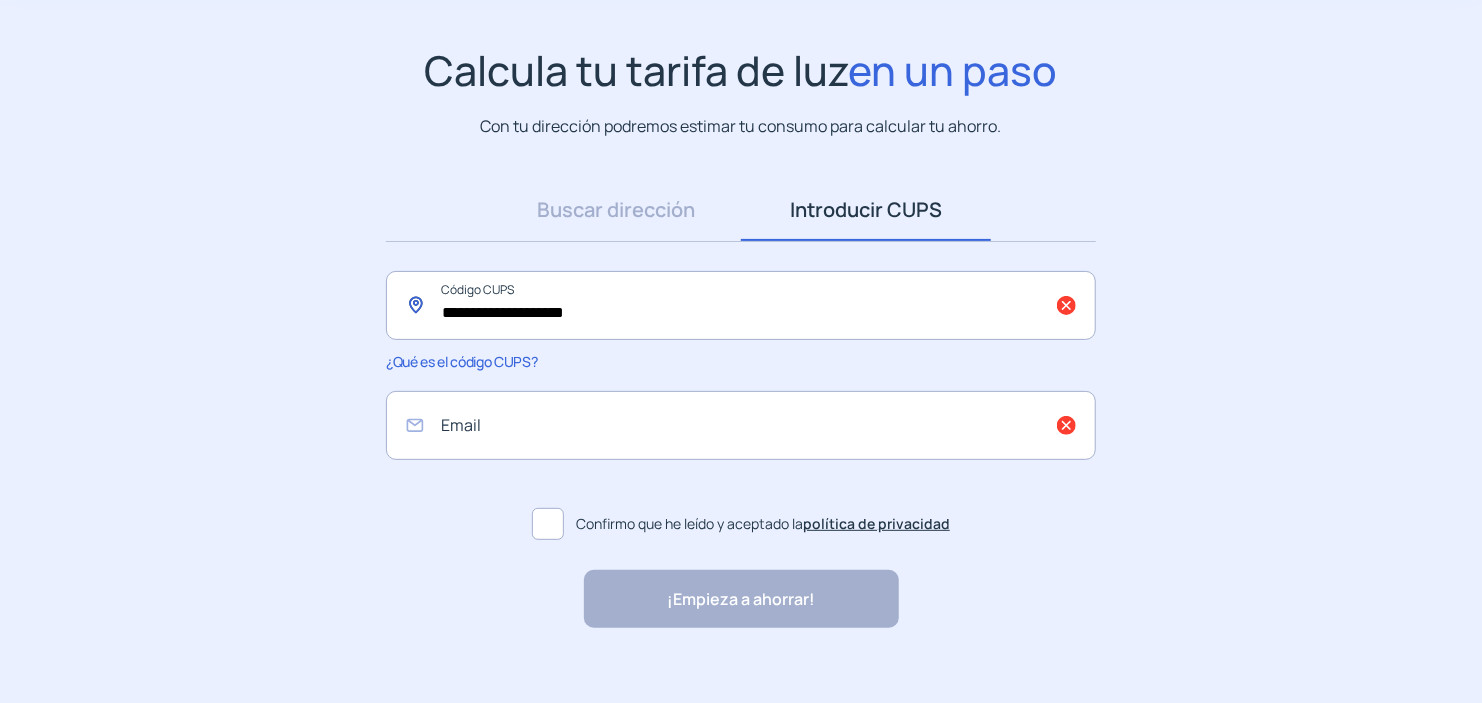 type on "**********" 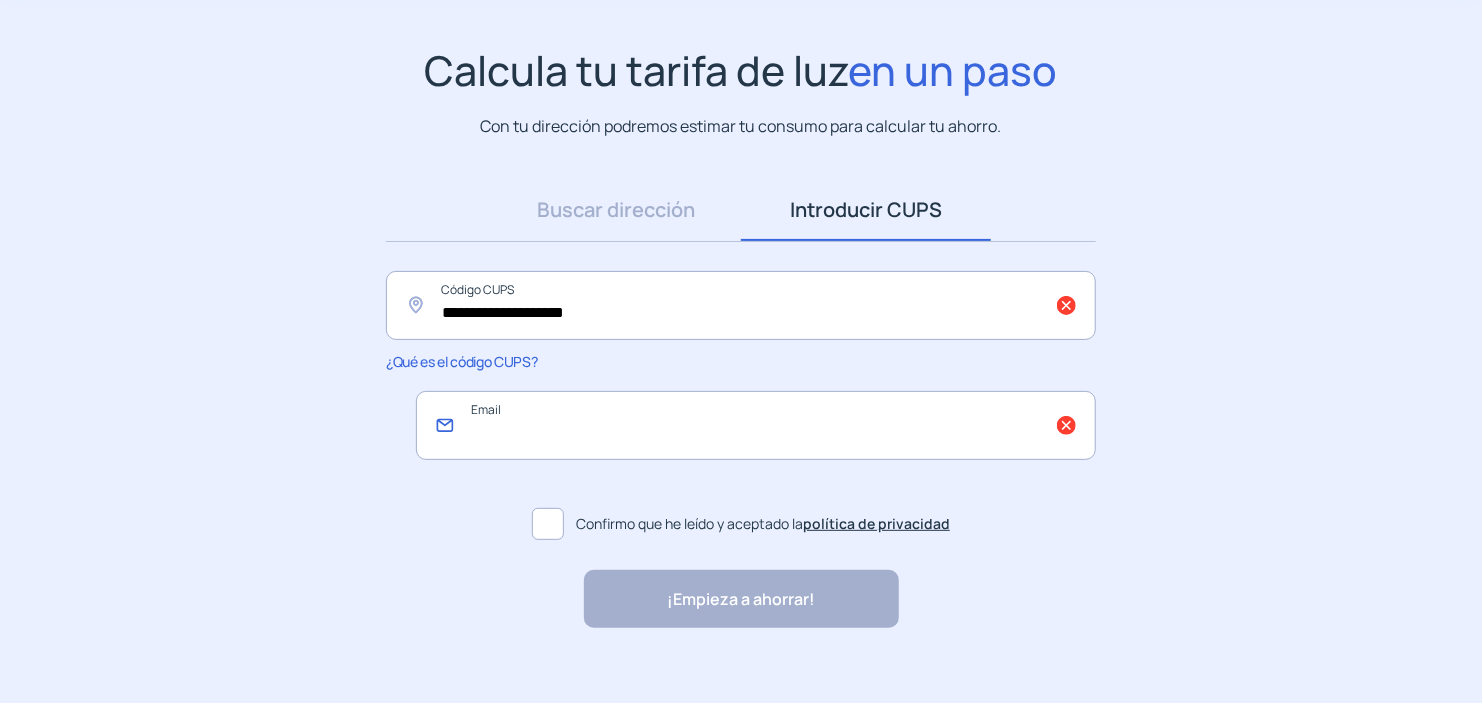 click 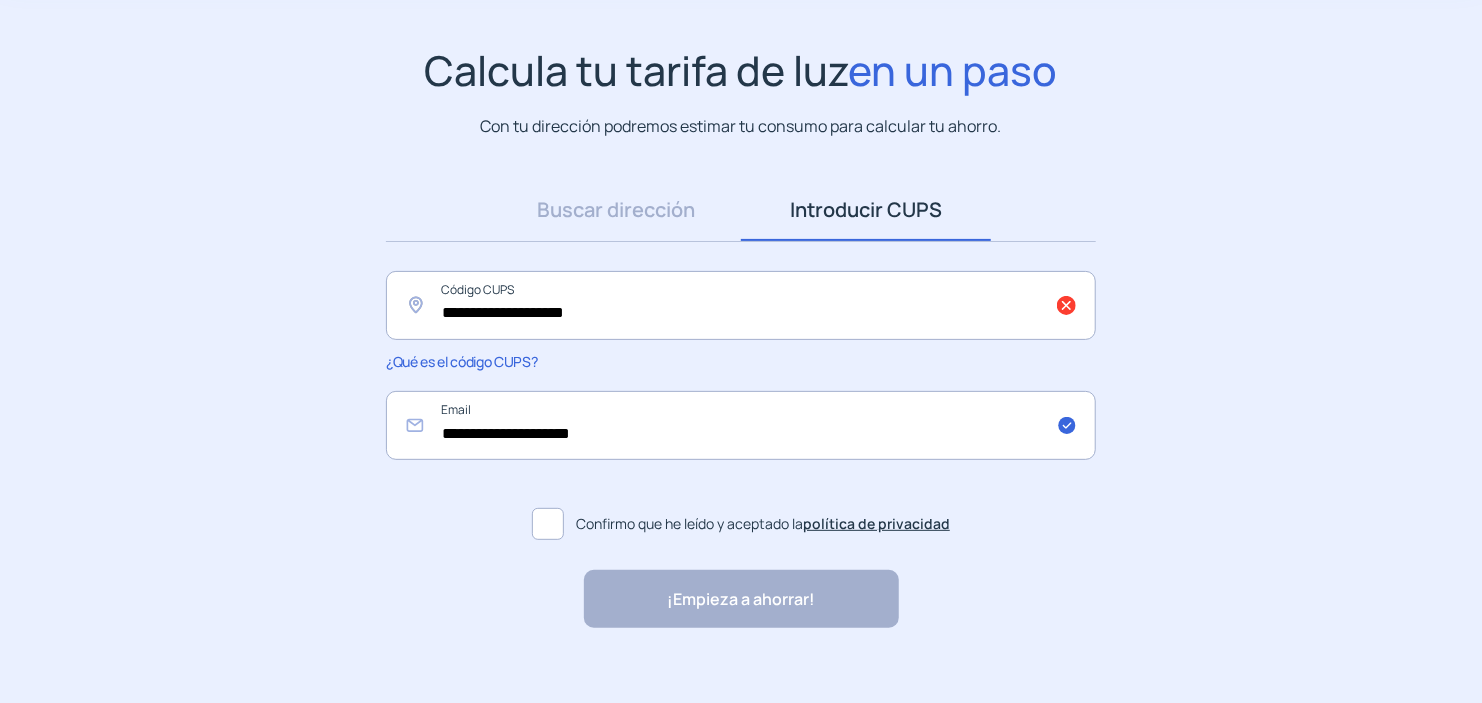 click 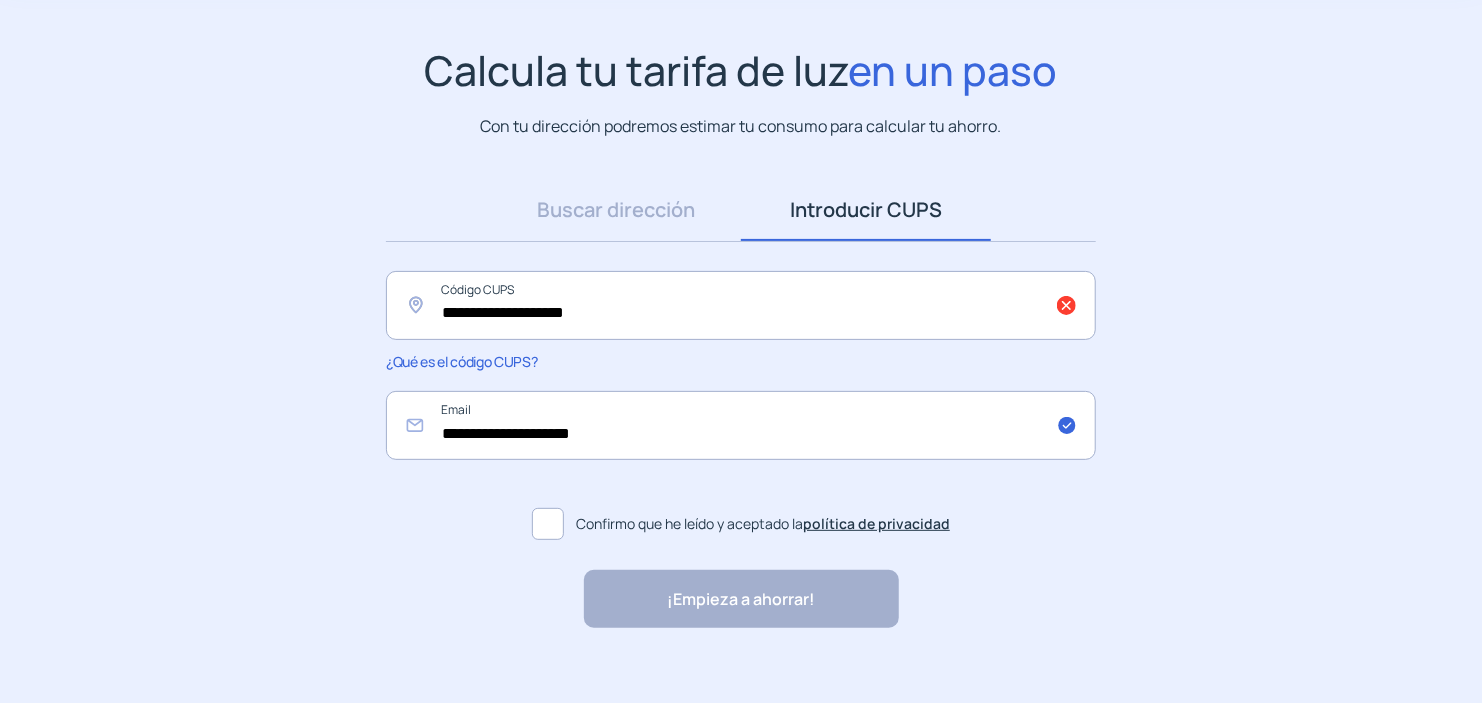 click on "¡Empieza a ahorrar! "Excelente servicio y atención al cliente" "Respeto por el cliente y variedad de tarifas" "Todo genial y muy rápido" "Rapidez y buen trato al cliente"" 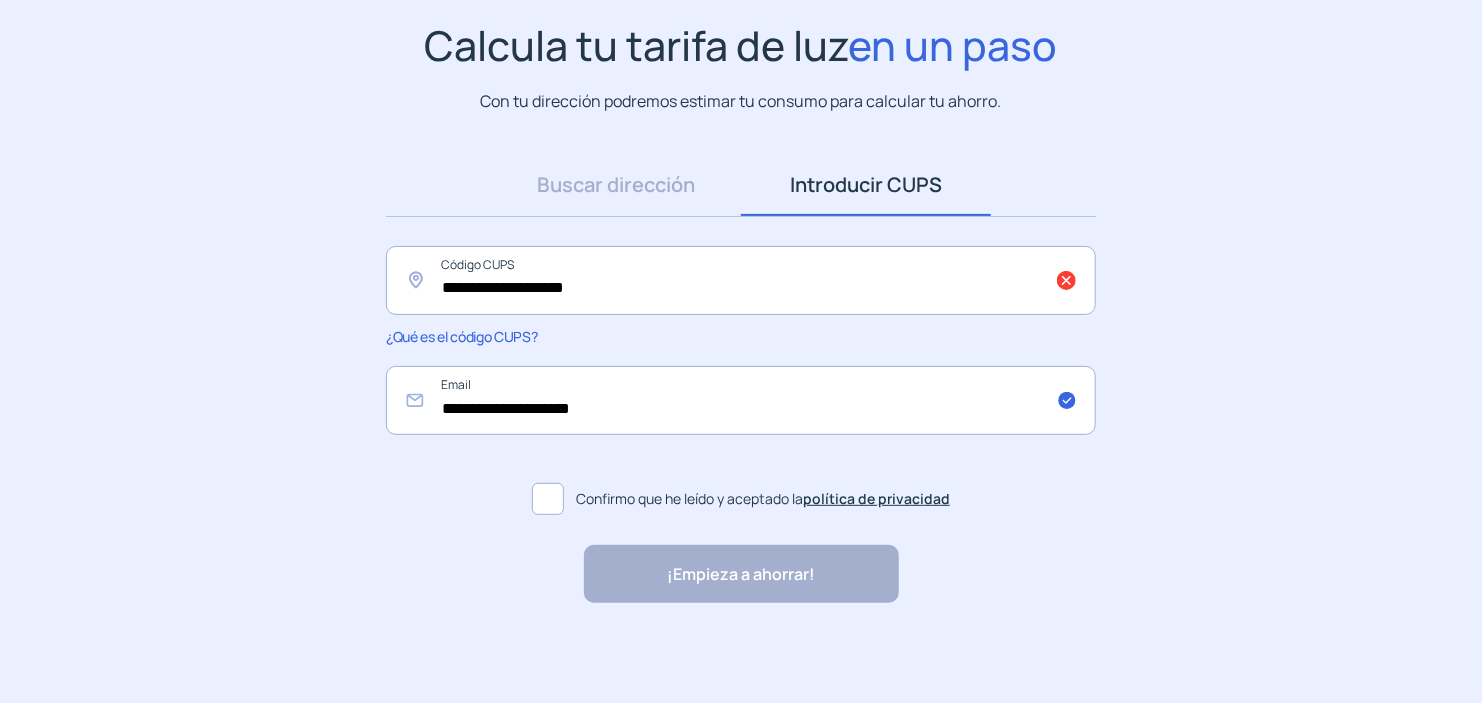 scroll, scrollTop: 0, scrollLeft: 0, axis: both 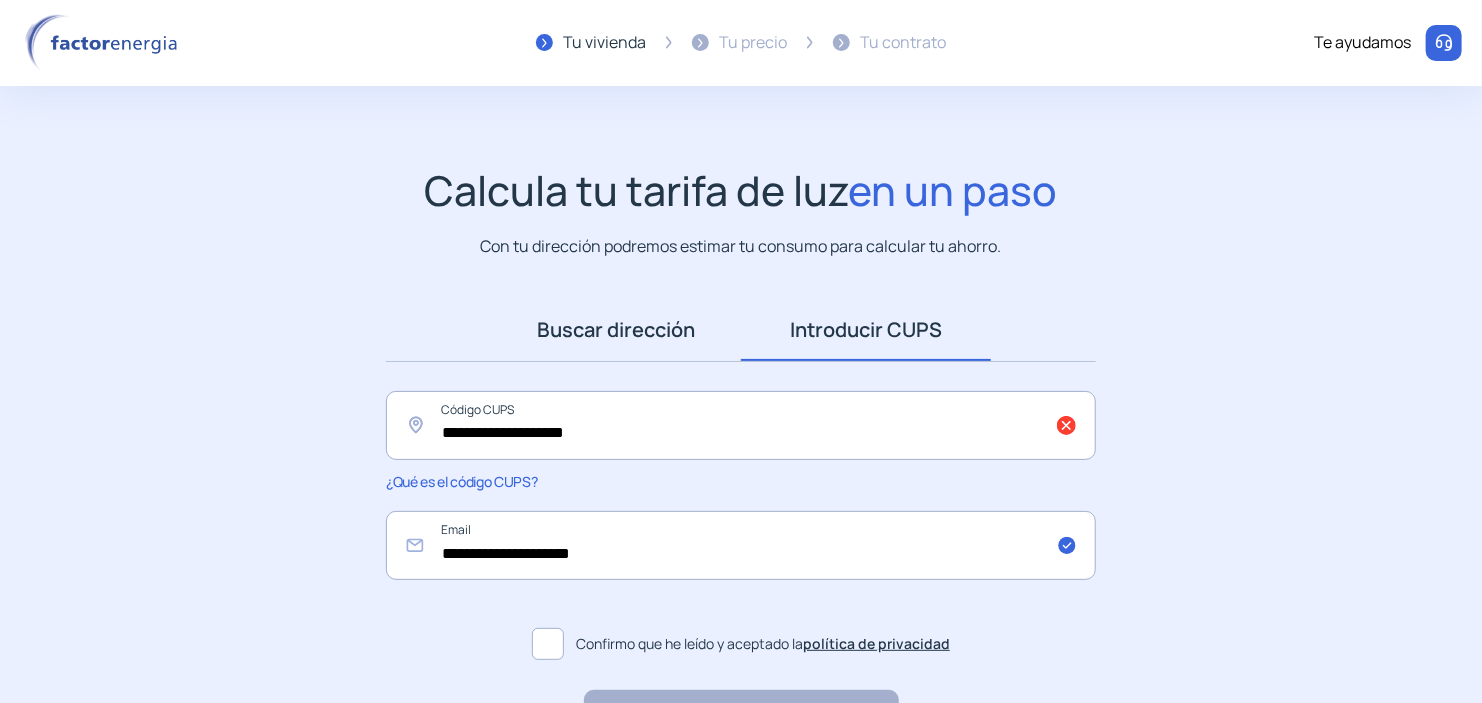 click on "Buscar dirección" at bounding box center (616, 330) 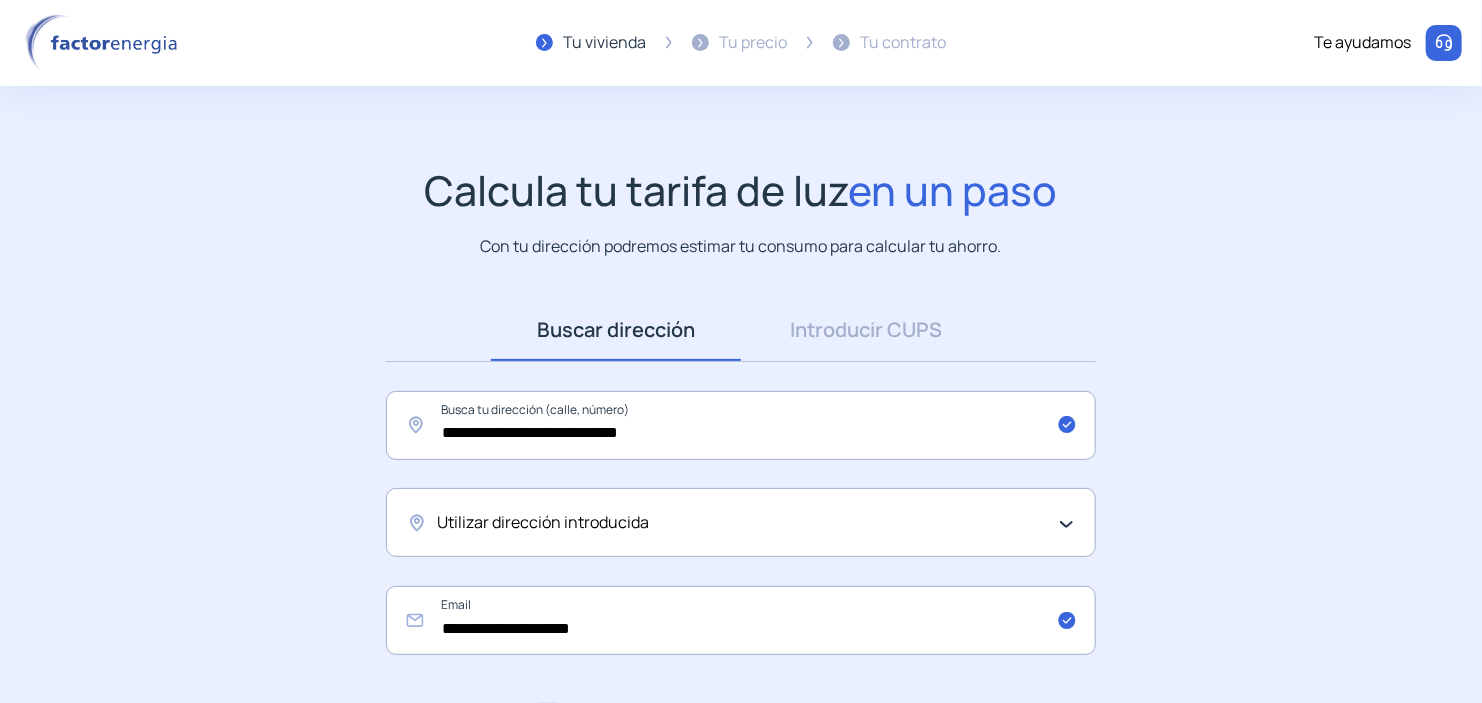 click on "Utilizar dirección introducida" 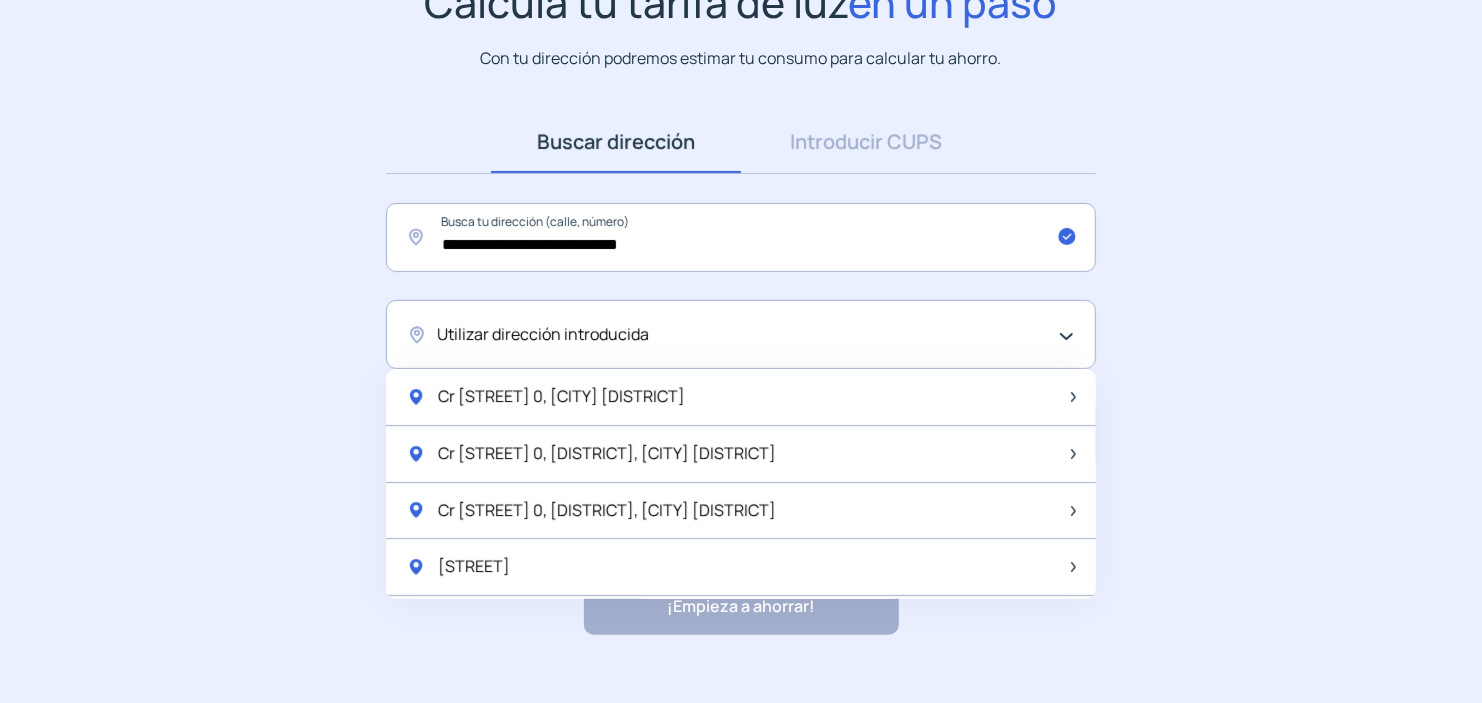 scroll, scrollTop: 200, scrollLeft: 0, axis: vertical 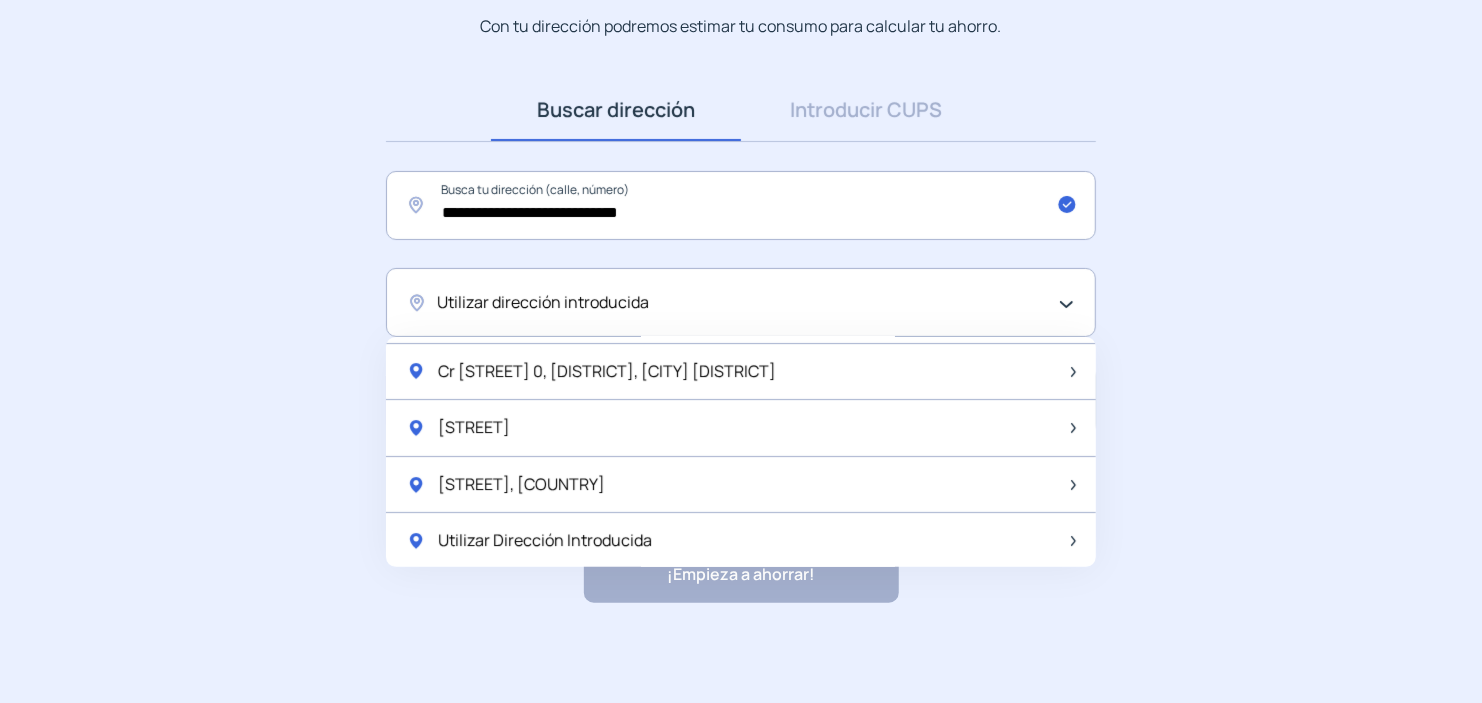 click on "Utilizar dirección introducida" 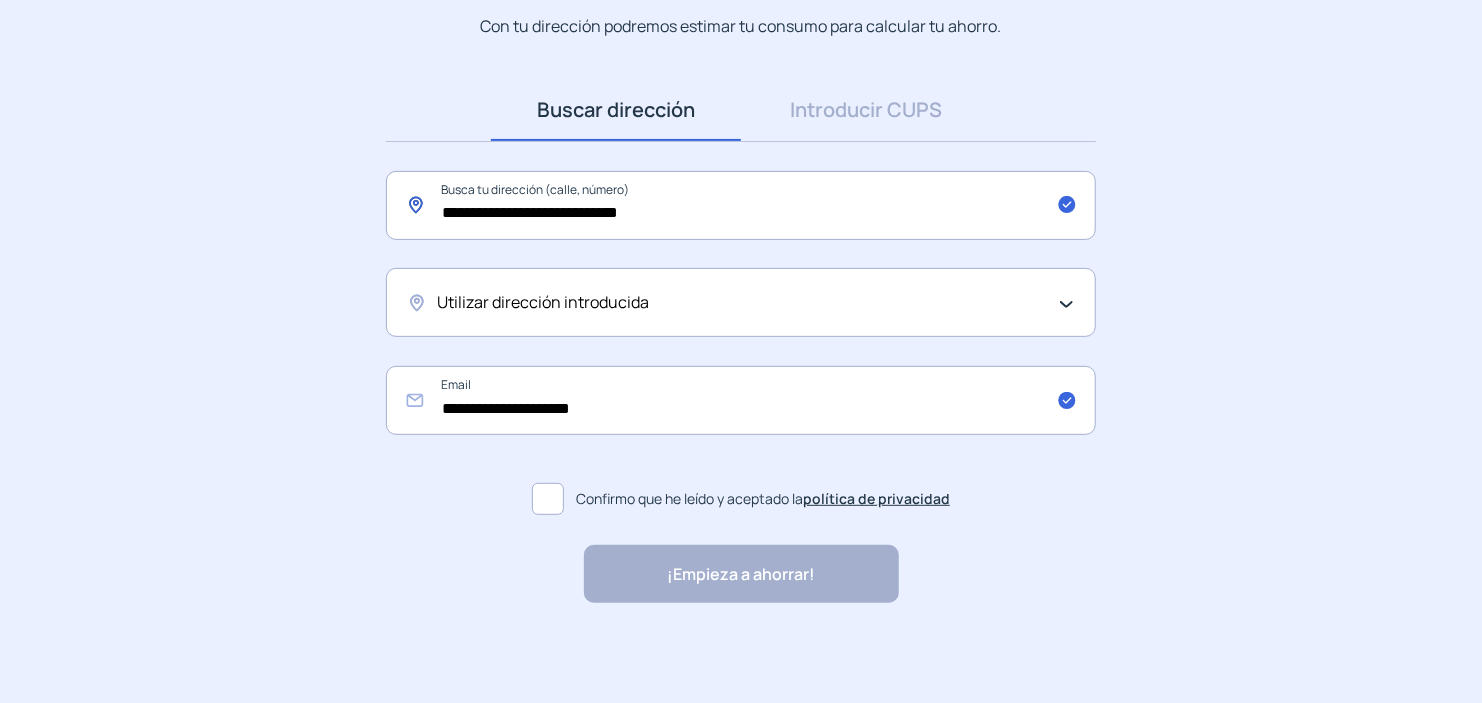 click on "**********" 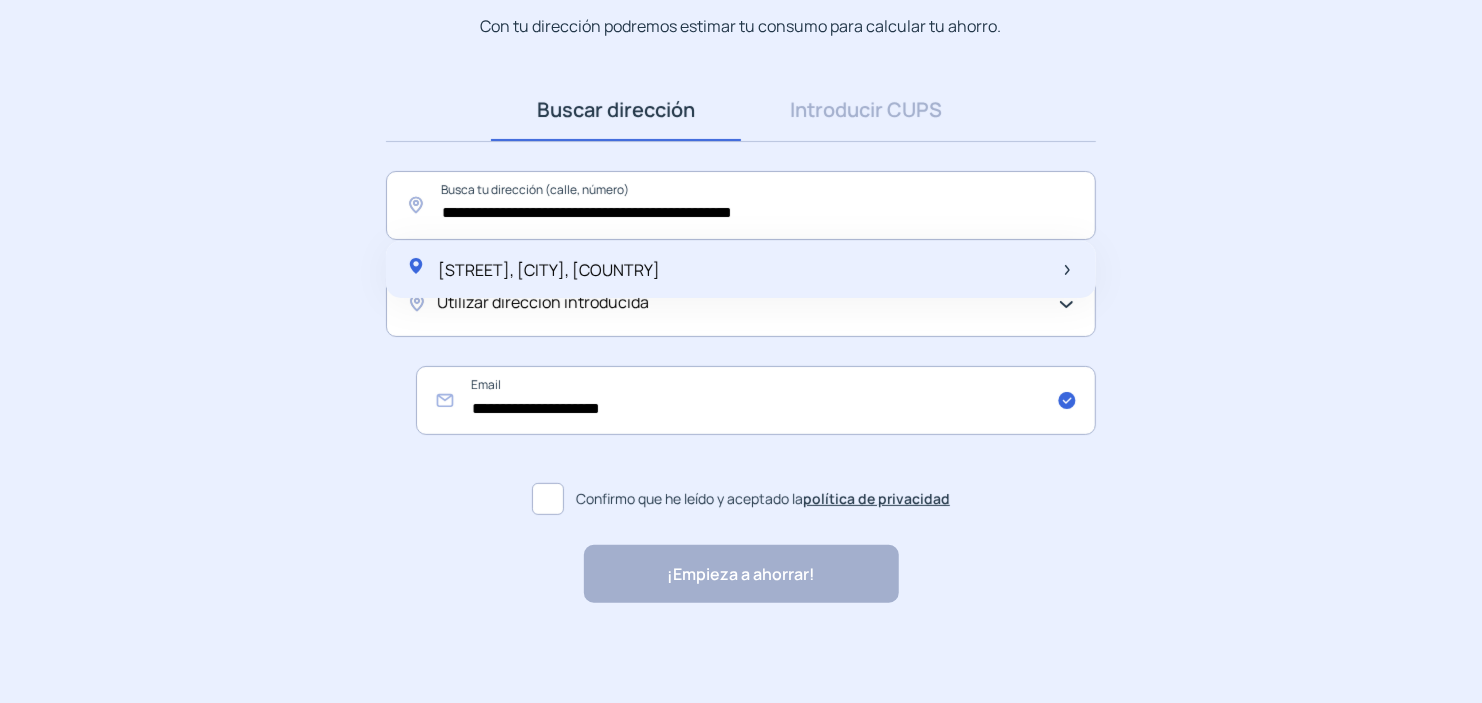 click on "[STREET], [CITY], [COUNTRY]" 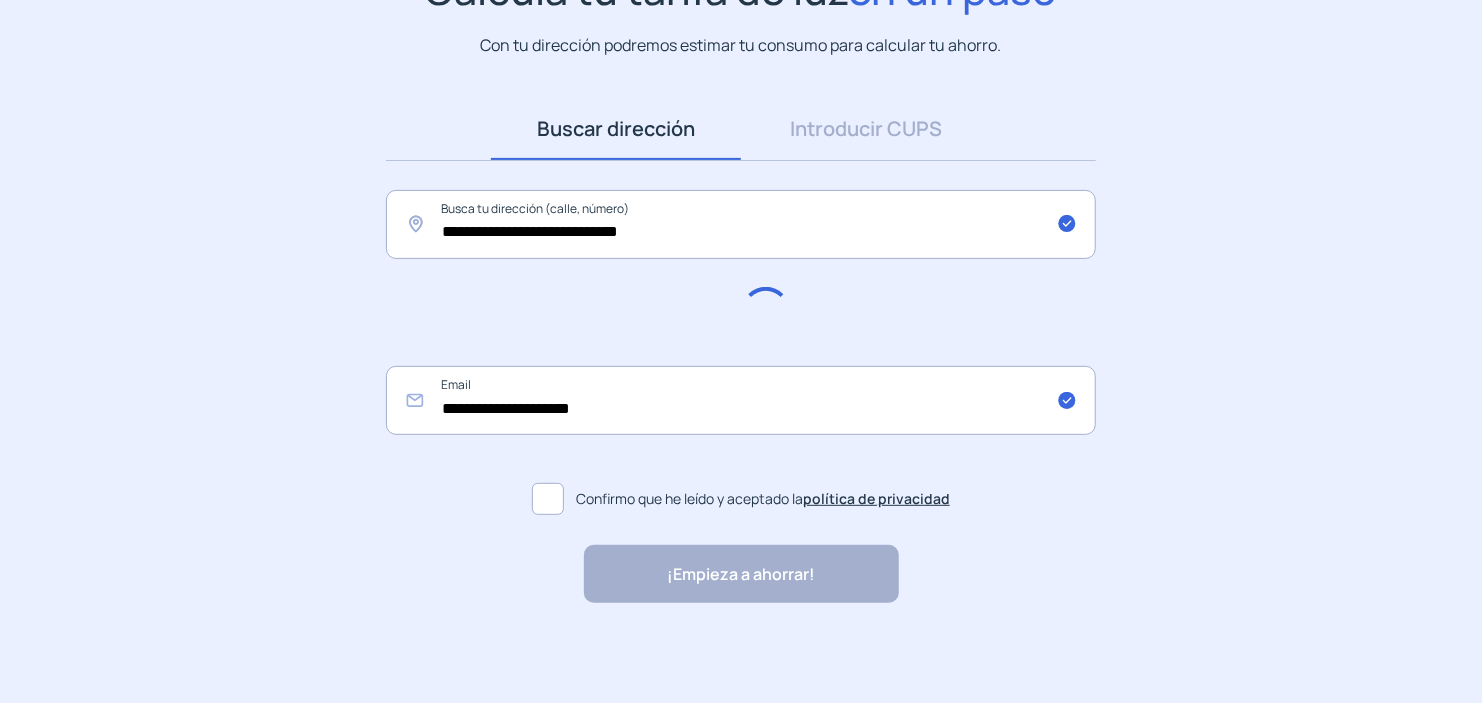 scroll, scrollTop: 200, scrollLeft: 0, axis: vertical 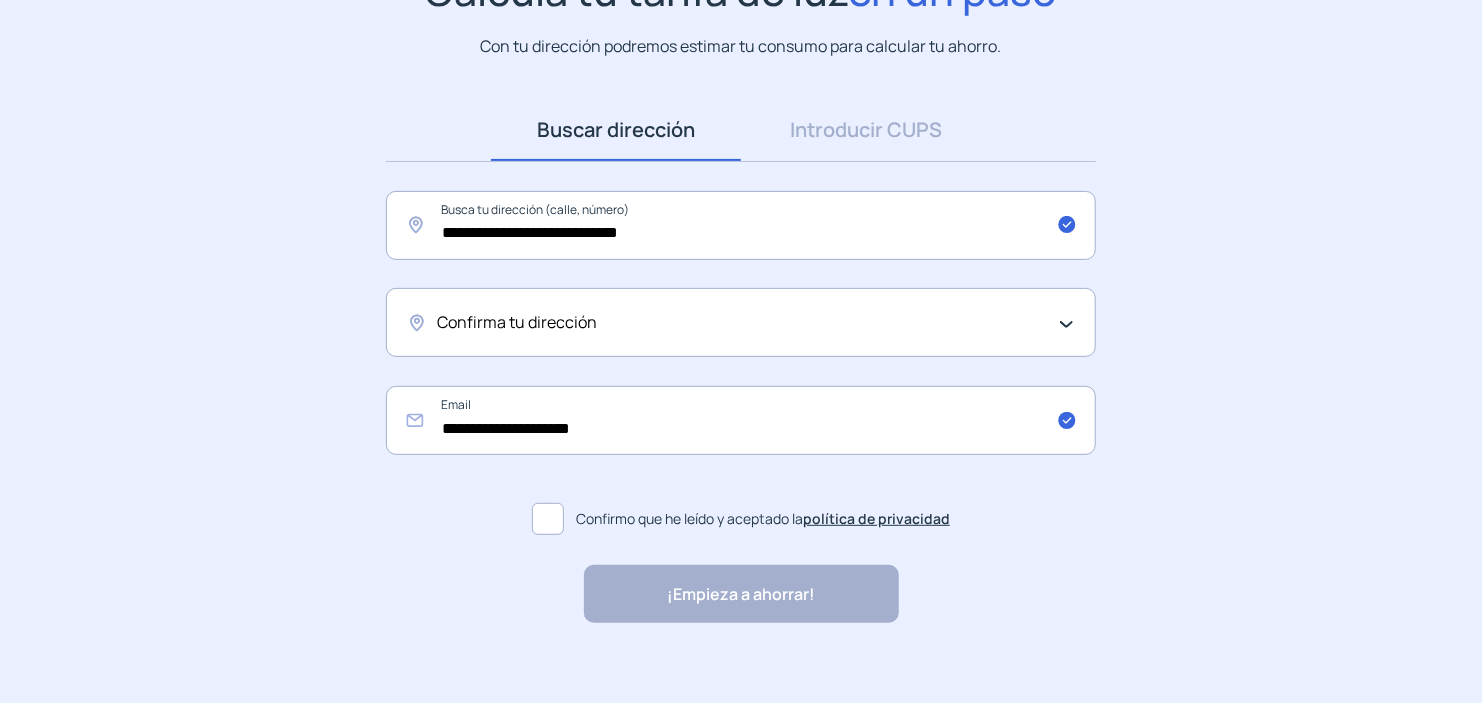 click on "Confirma tu dirección" 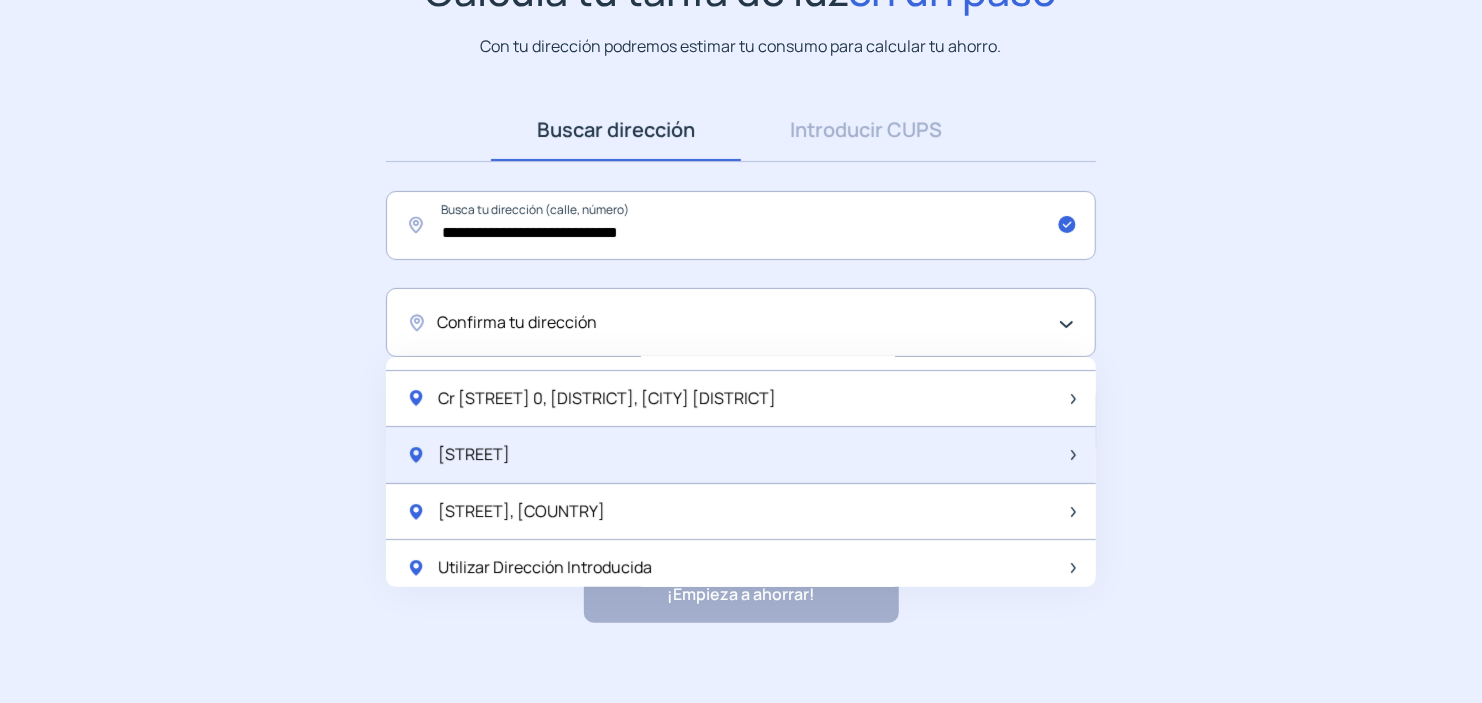 scroll, scrollTop: 107, scrollLeft: 0, axis: vertical 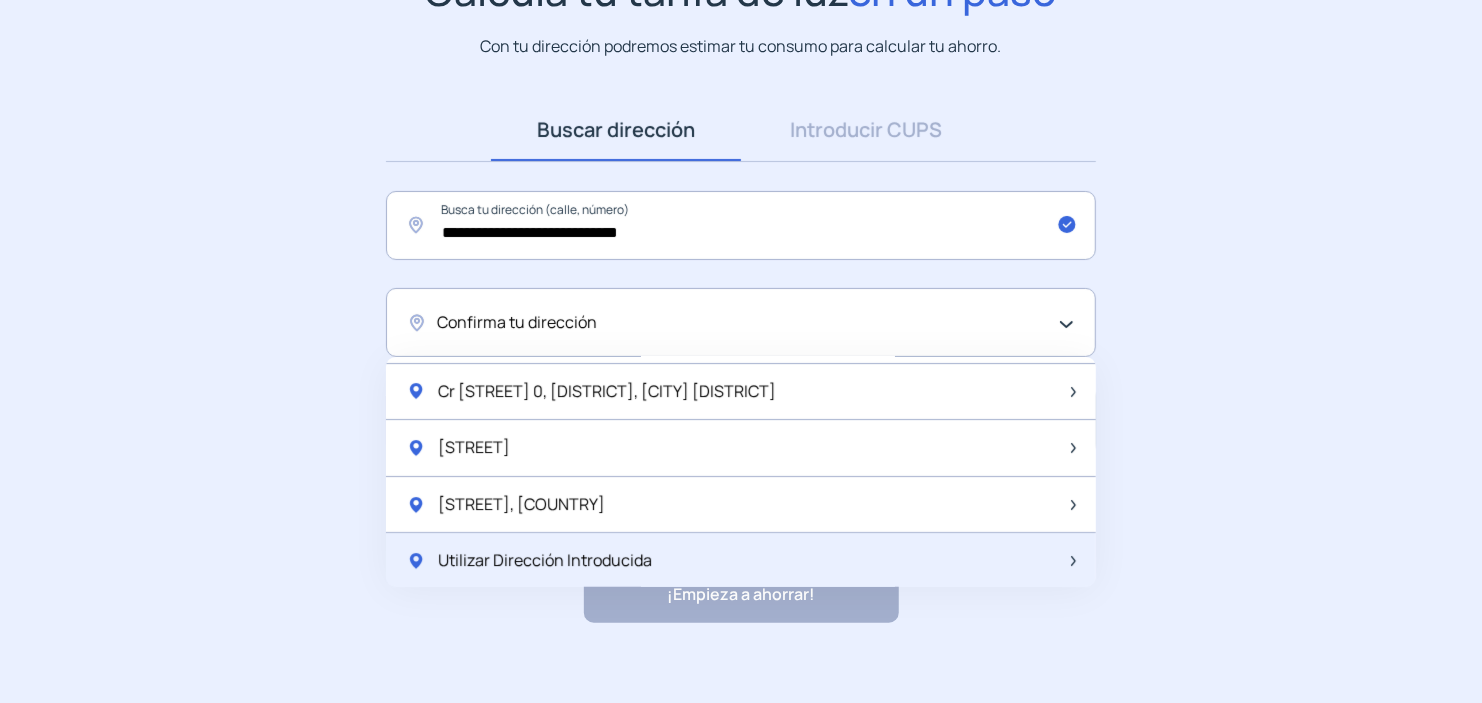 click on "Utilizar Dirección Introducida" 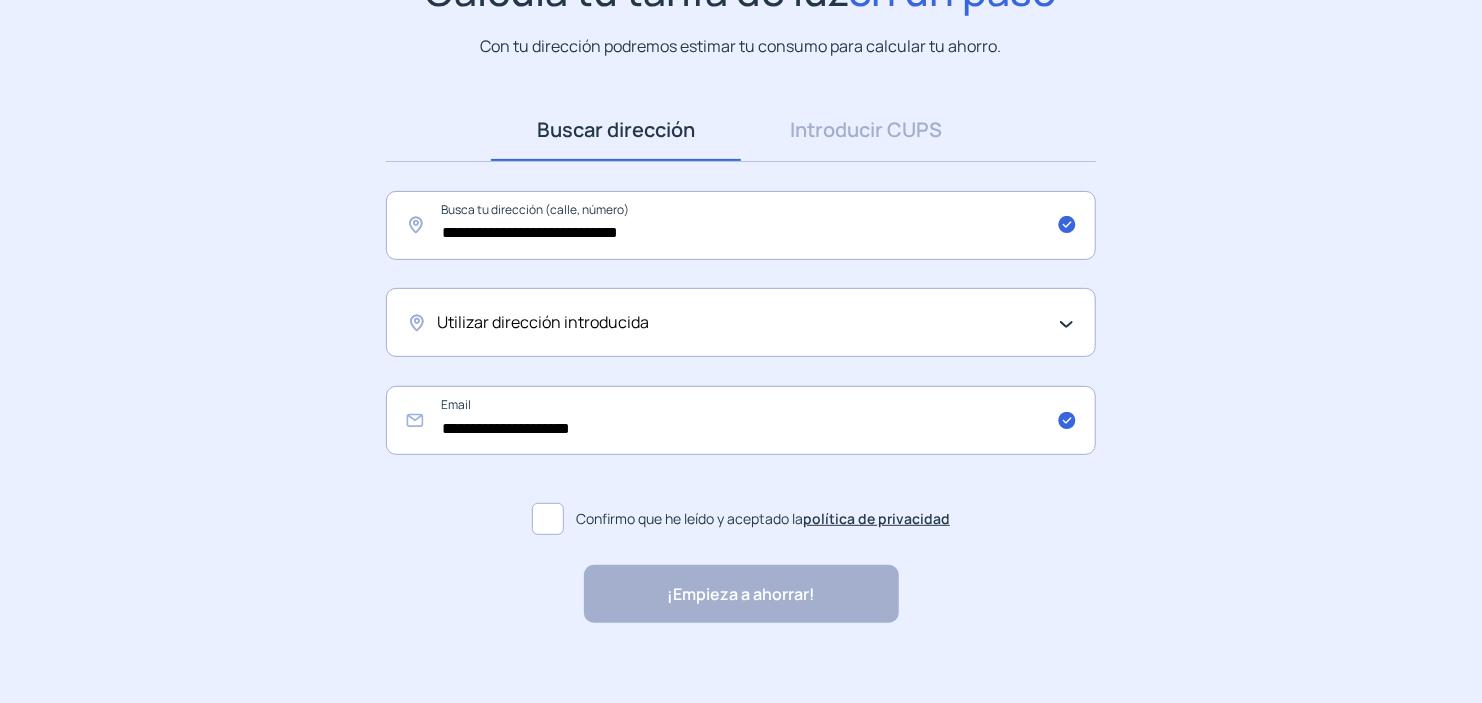click 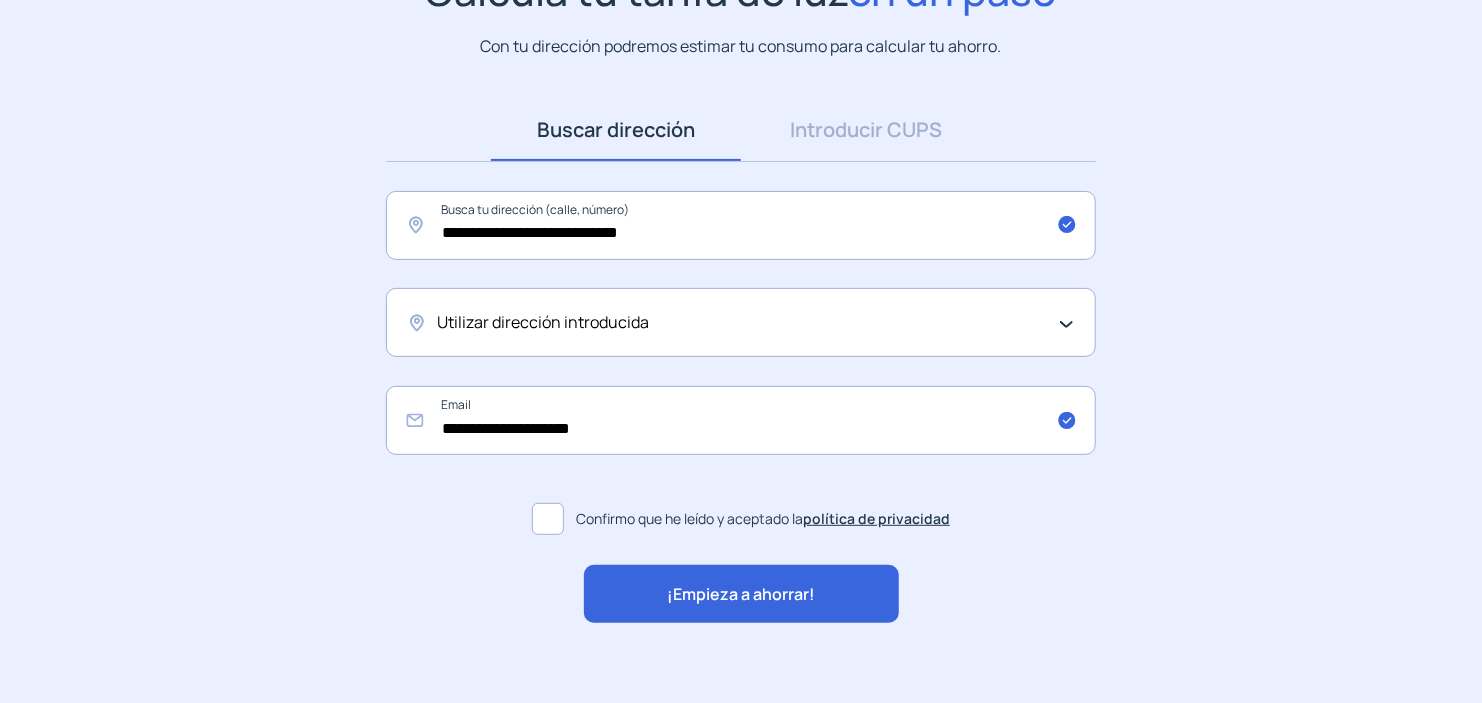 click on "¡Empieza a ahorrar!" 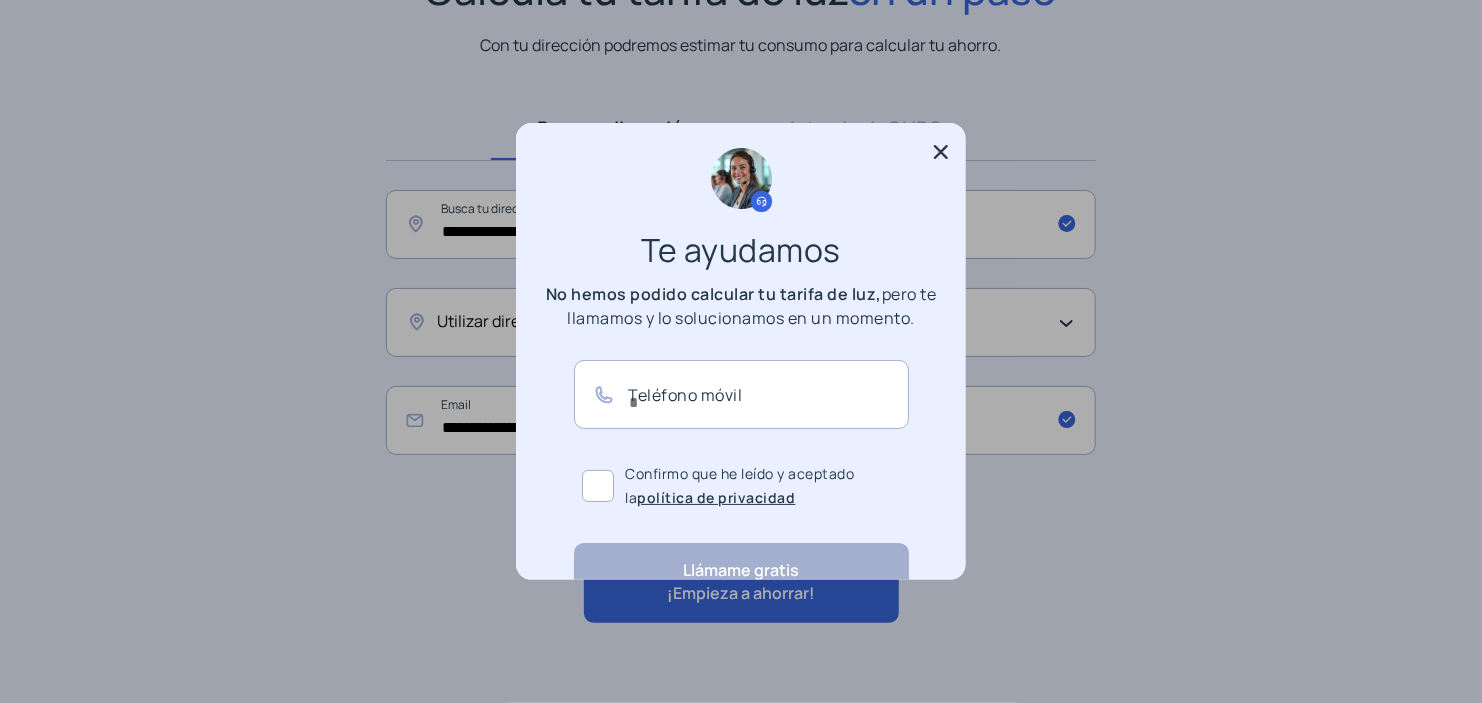 scroll, scrollTop: 0, scrollLeft: 0, axis: both 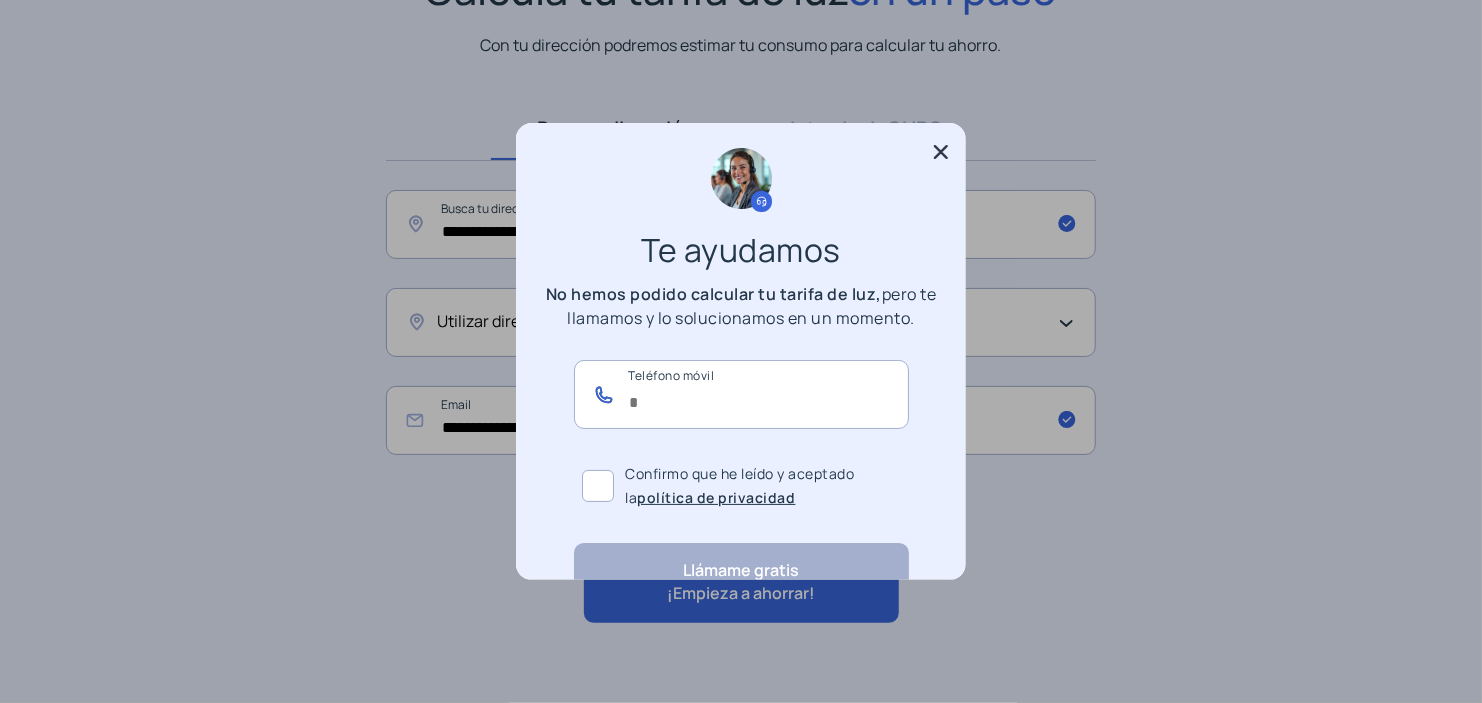 click at bounding box center (741, 394) 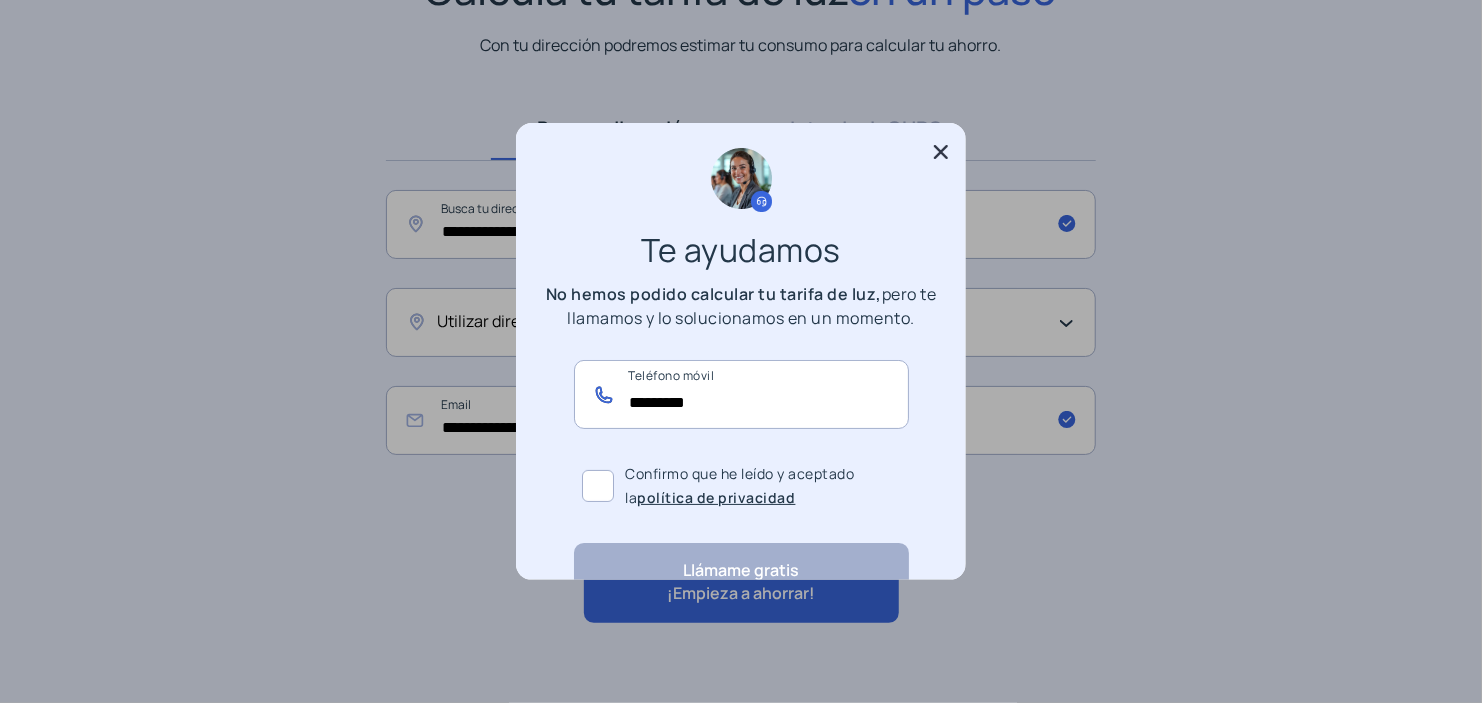 type on "*********" 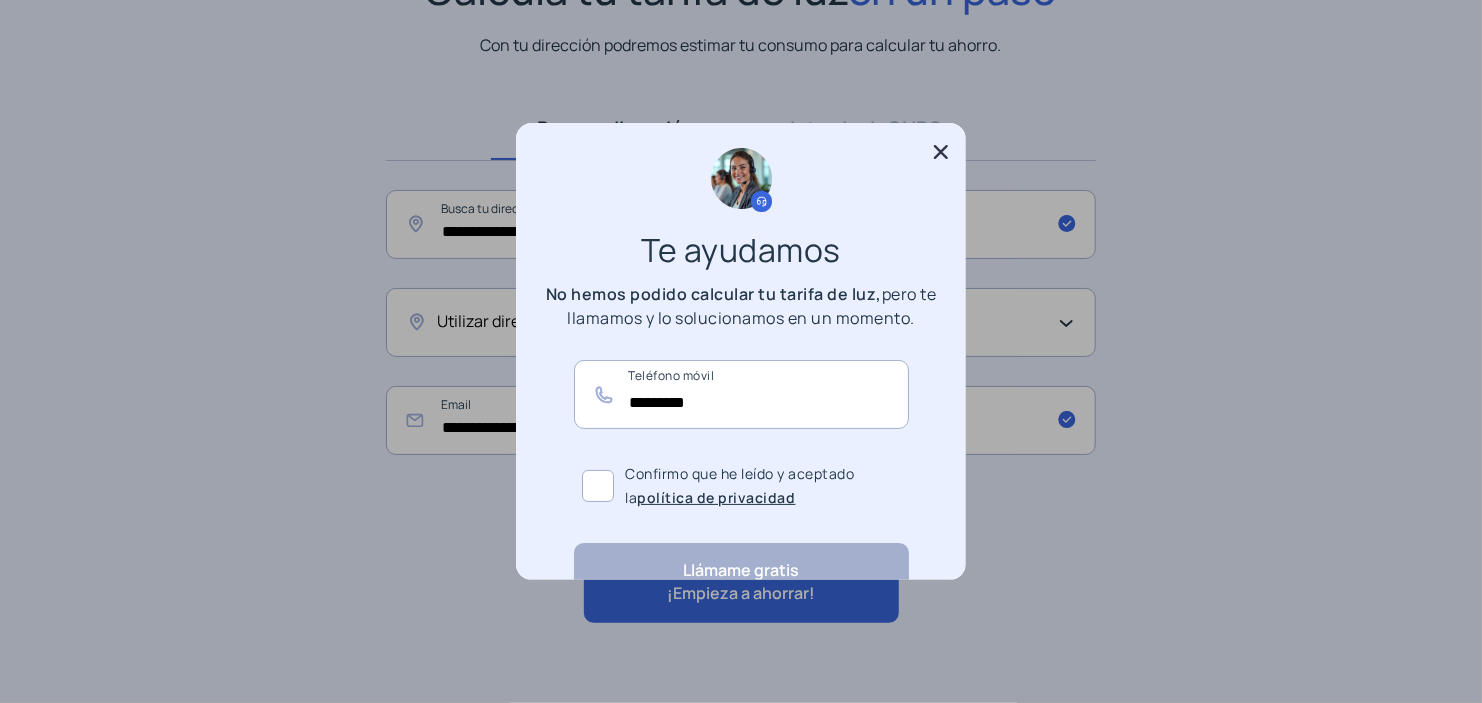 click at bounding box center (598, 486) 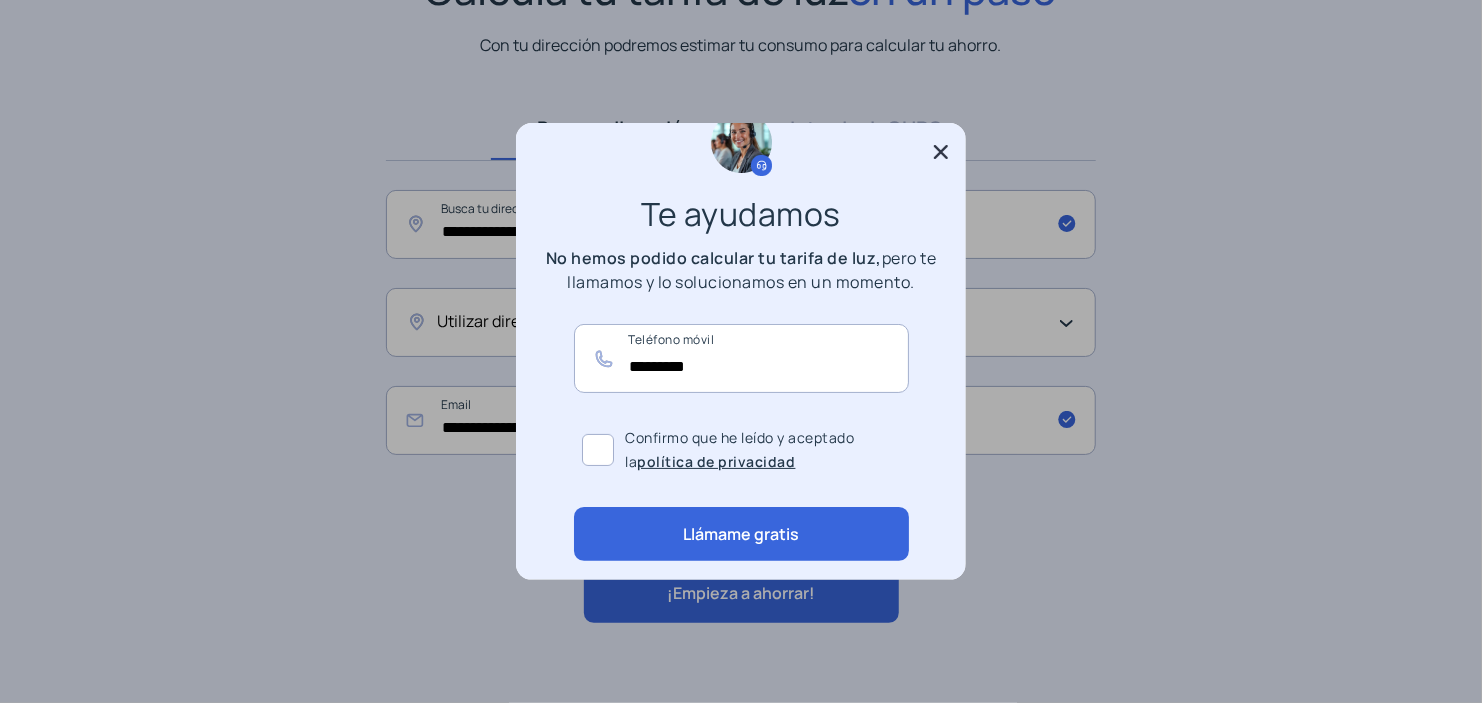 scroll, scrollTop: 200, scrollLeft: 0, axis: vertical 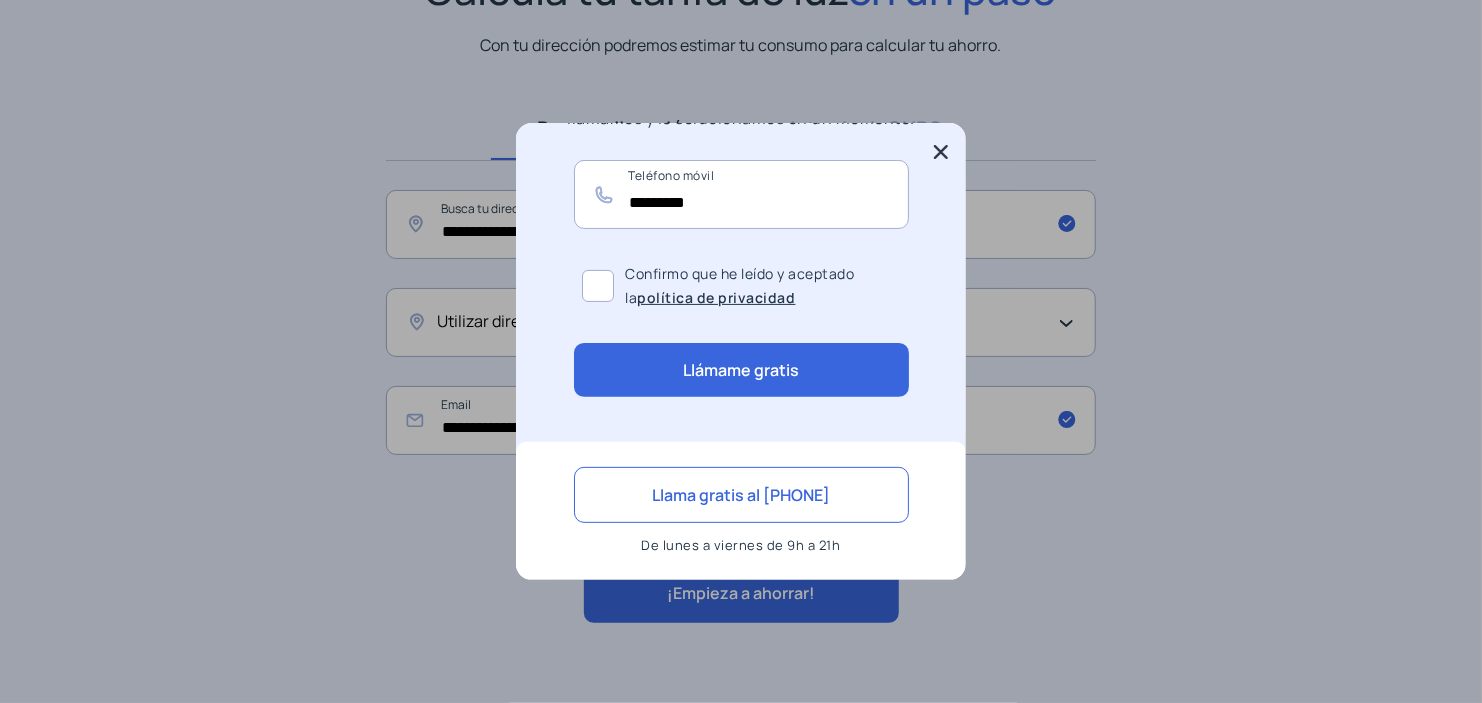 click on "Llámame gratis" at bounding box center (741, 370) 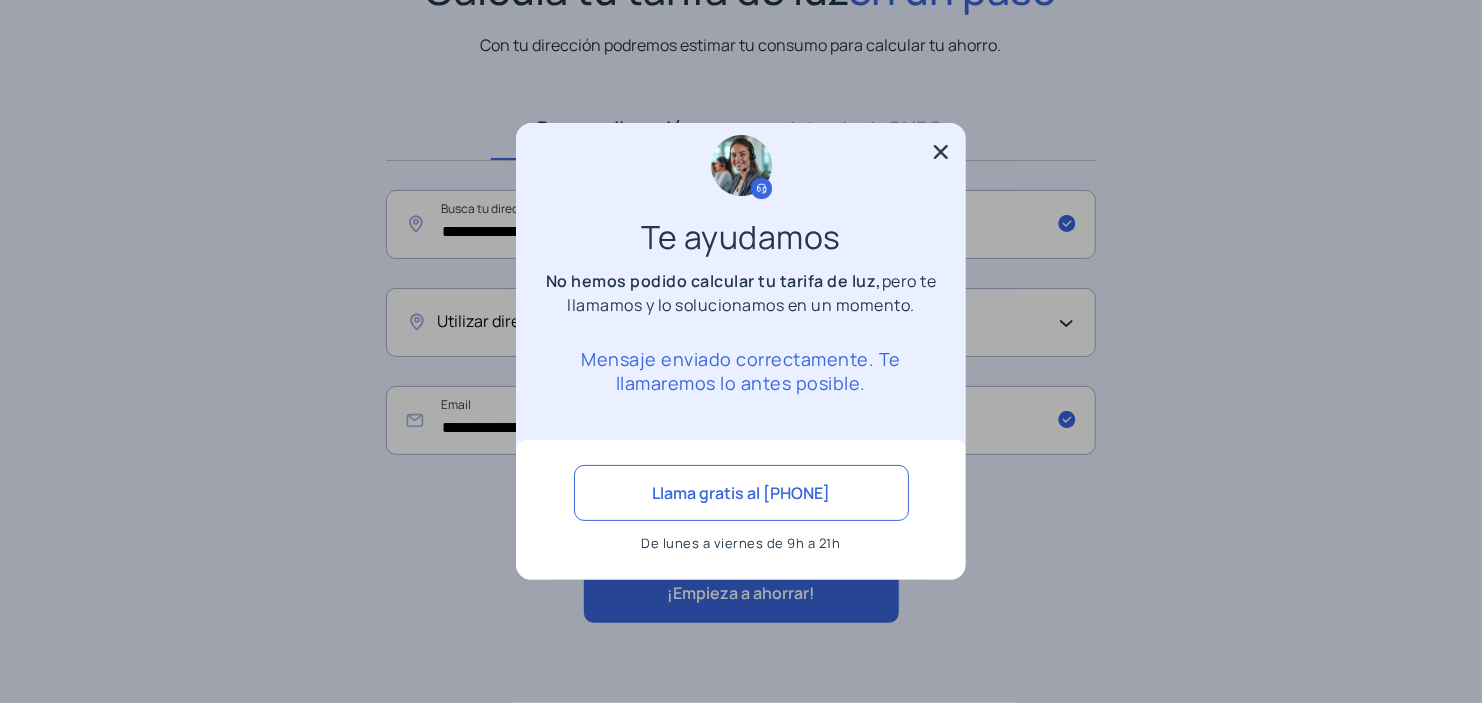 scroll, scrollTop: 12, scrollLeft: 0, axis: vertical 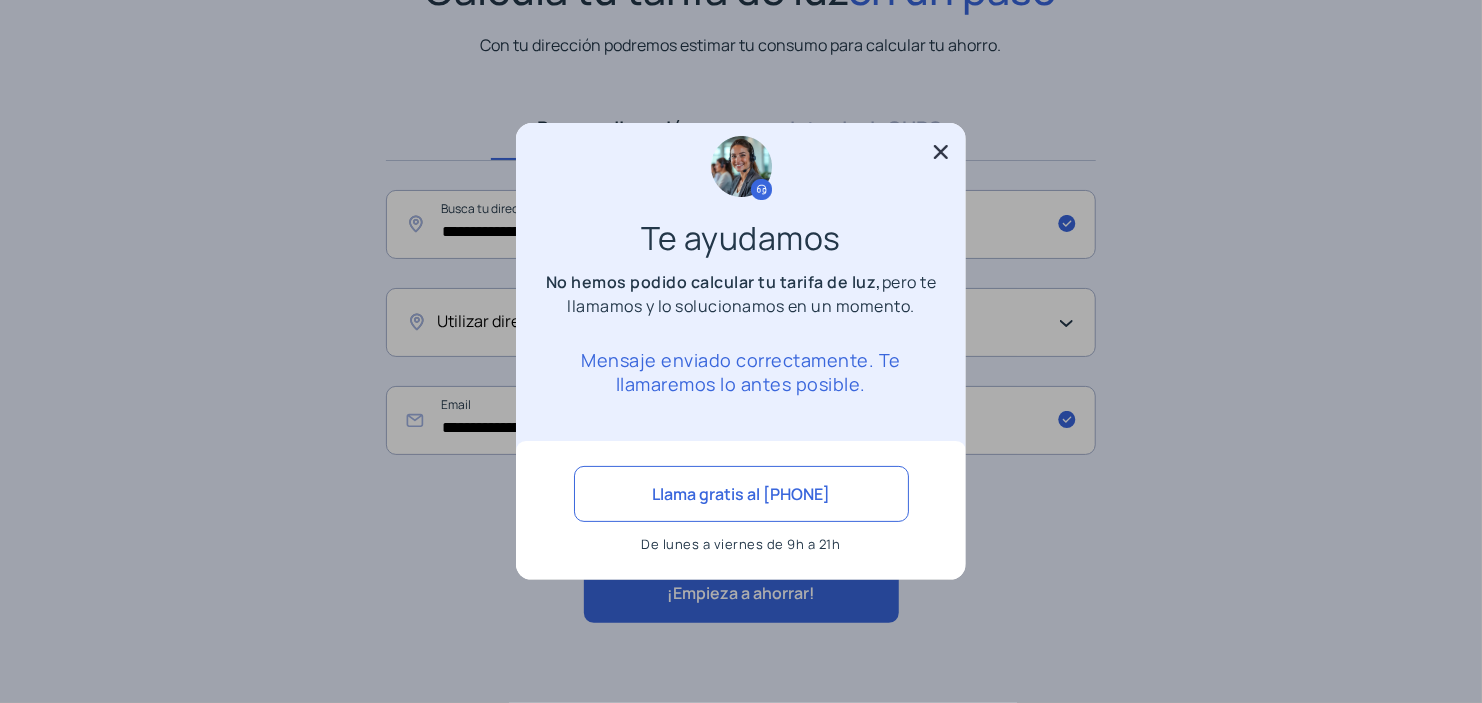 click 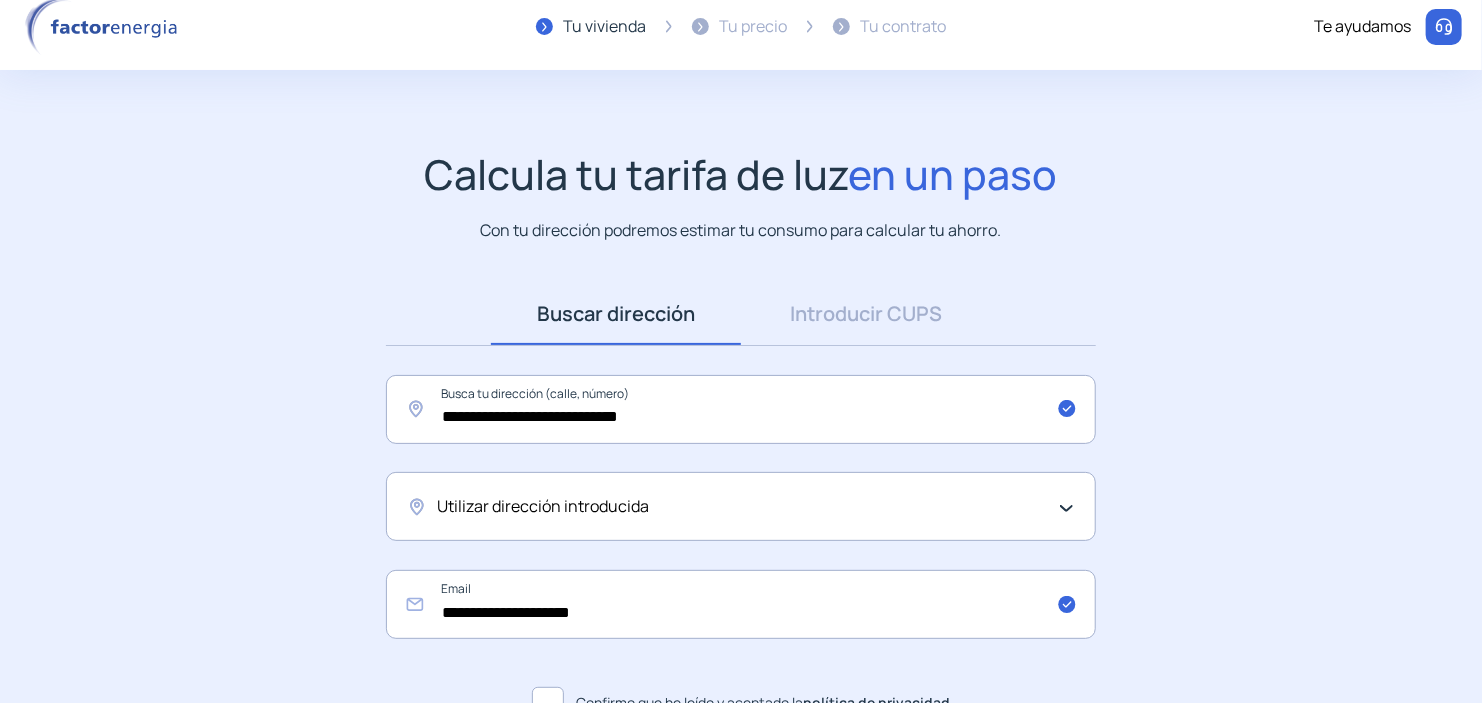 scroll, scrollTop: 0, scrollLeft: 0, axis: both 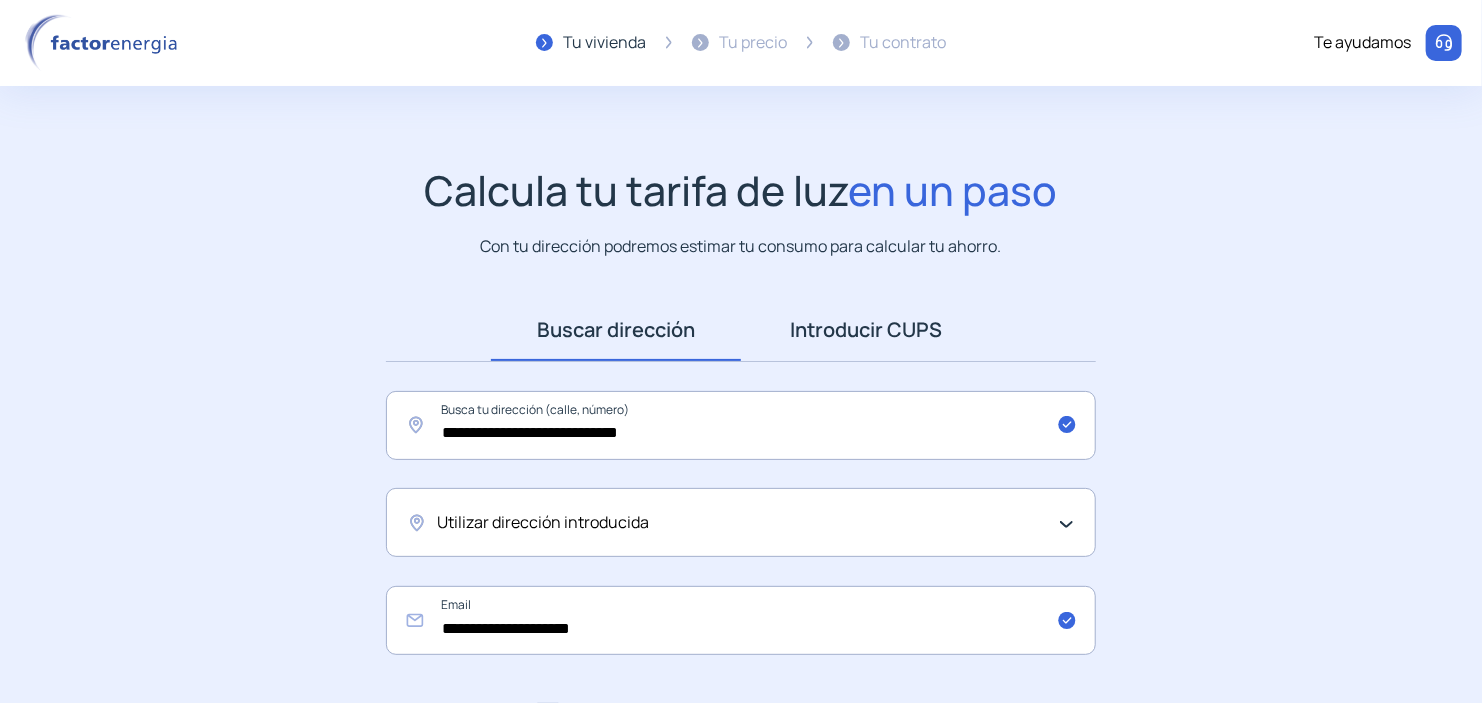 click on "Introducir CUPS" at bounding box center (866, 330) 